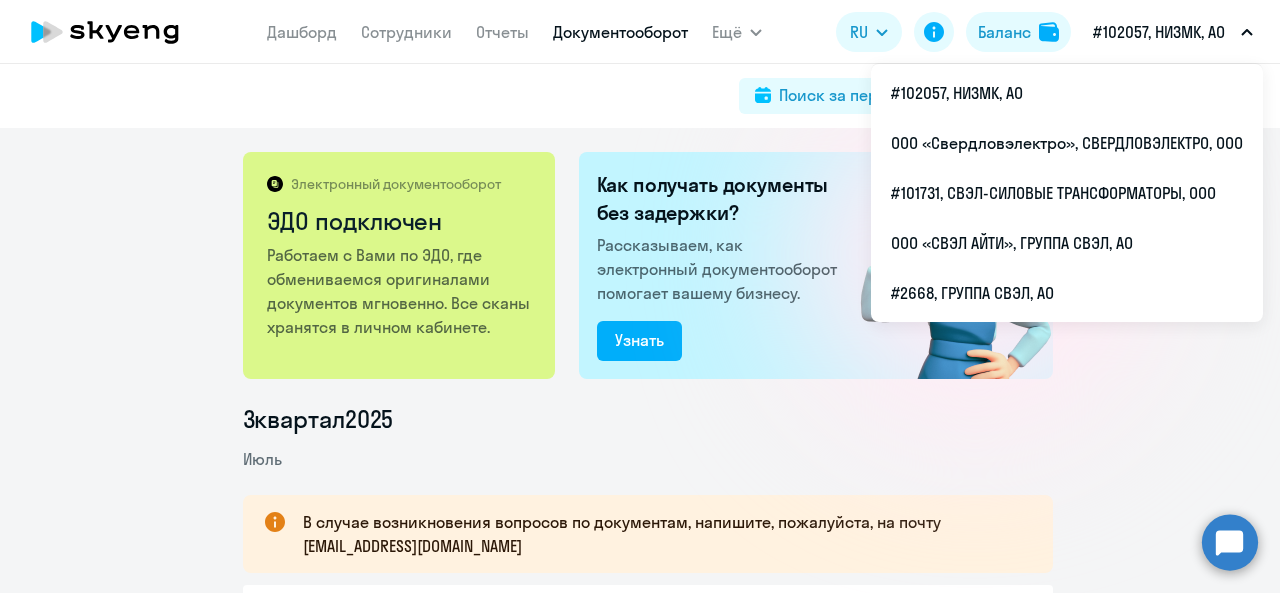 scroll, scrollTop: 0, scrollLeft: 0, axis: both 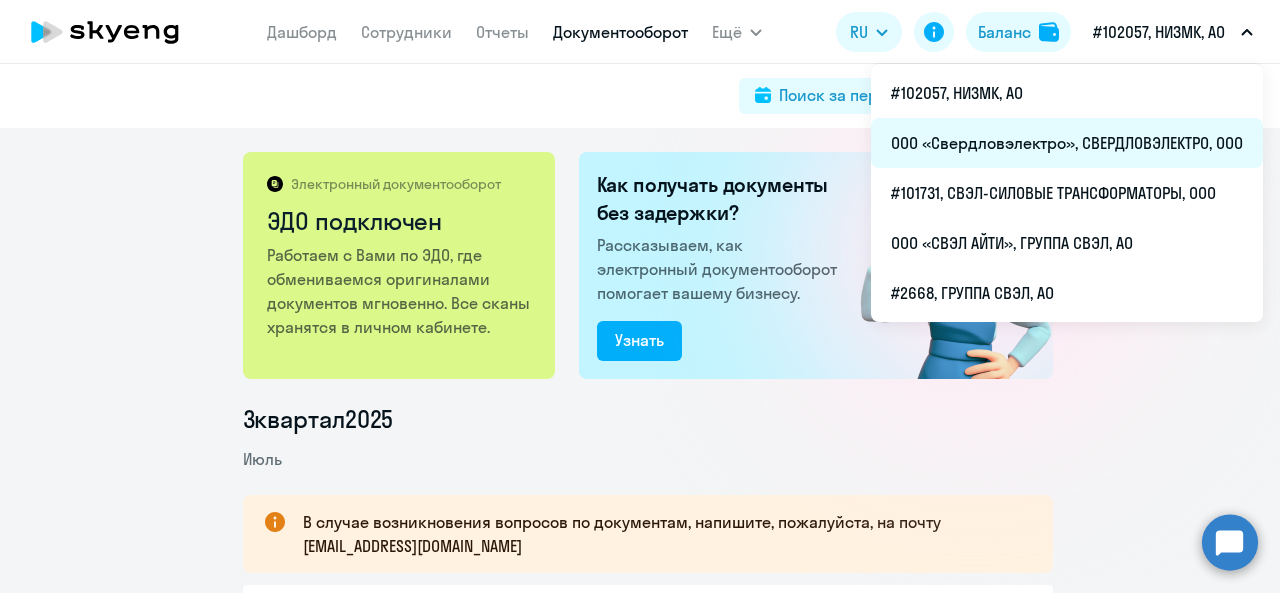 click on "ООО «Свердловэлектро», СВЕРДЛОВЭЛЕКТРО, ООО" at bounding box center (1067, 143) 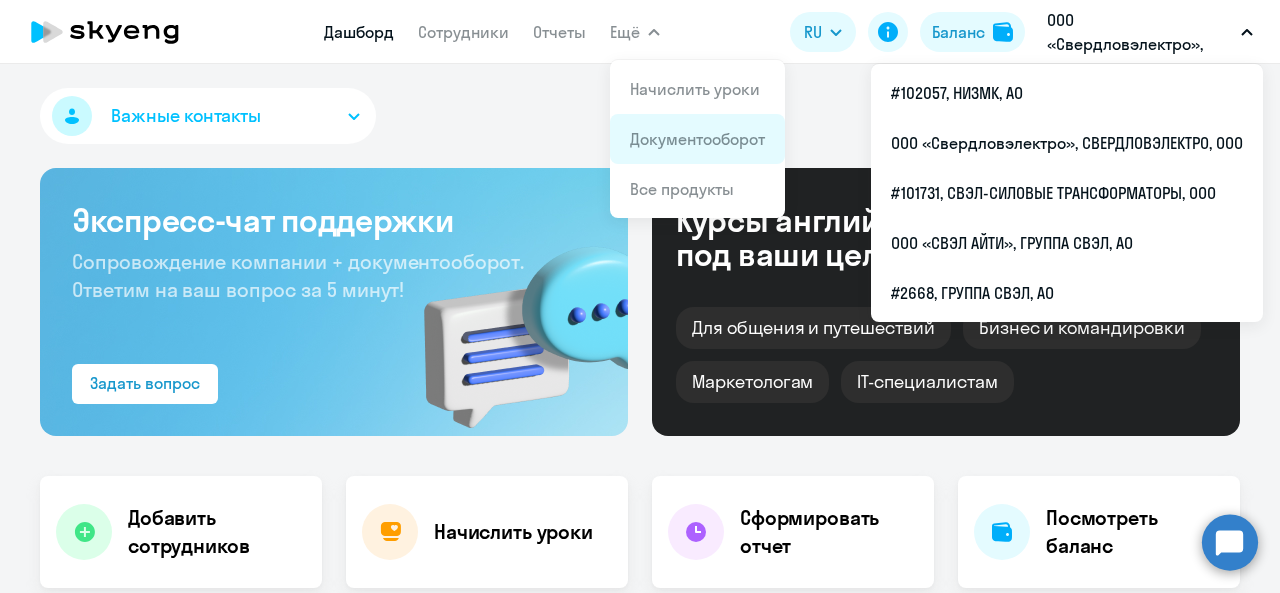 click on "Документооборот" at bounding box center (697, 139) 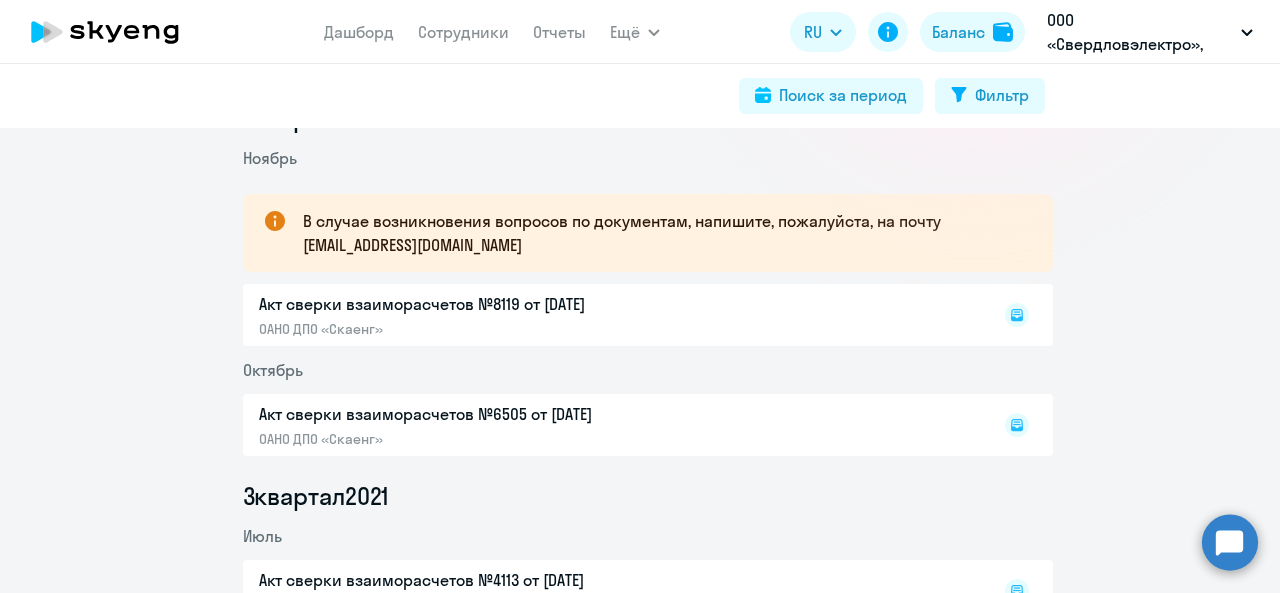 scroll, scrollTop: 230, scrollLeft: 0, axis: vertical 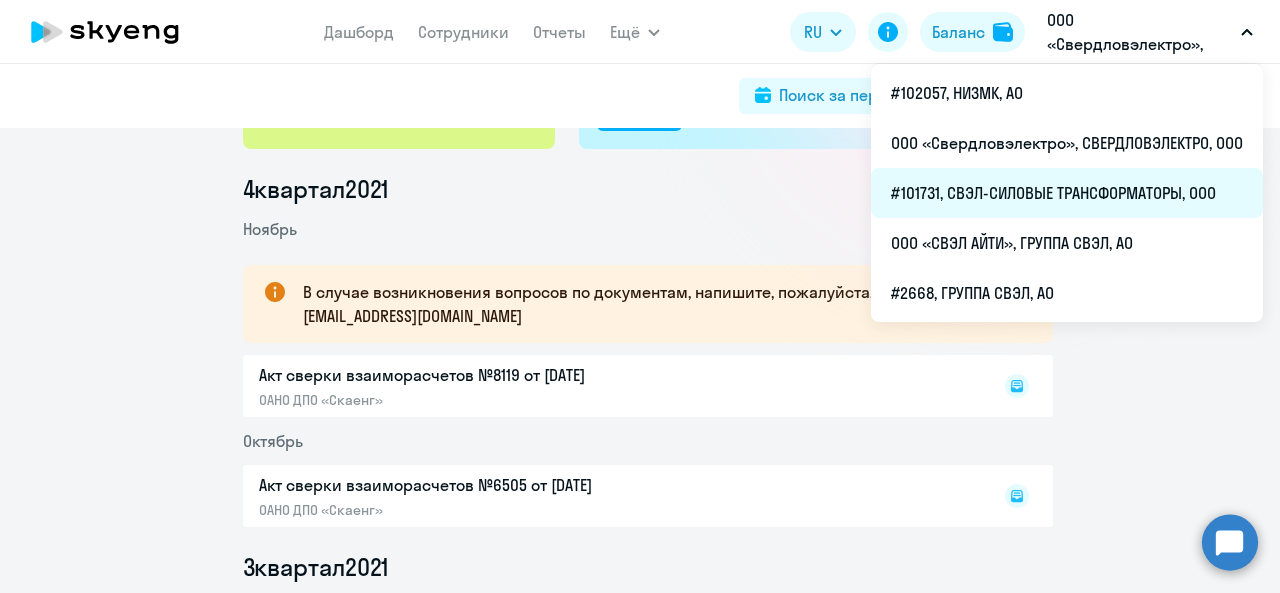 click on "#101731, СВЭЛ-СИЛОВЫЕ ТРАНСФОРМАТОРЫ, ООО" at bounding box center (1067, 193) 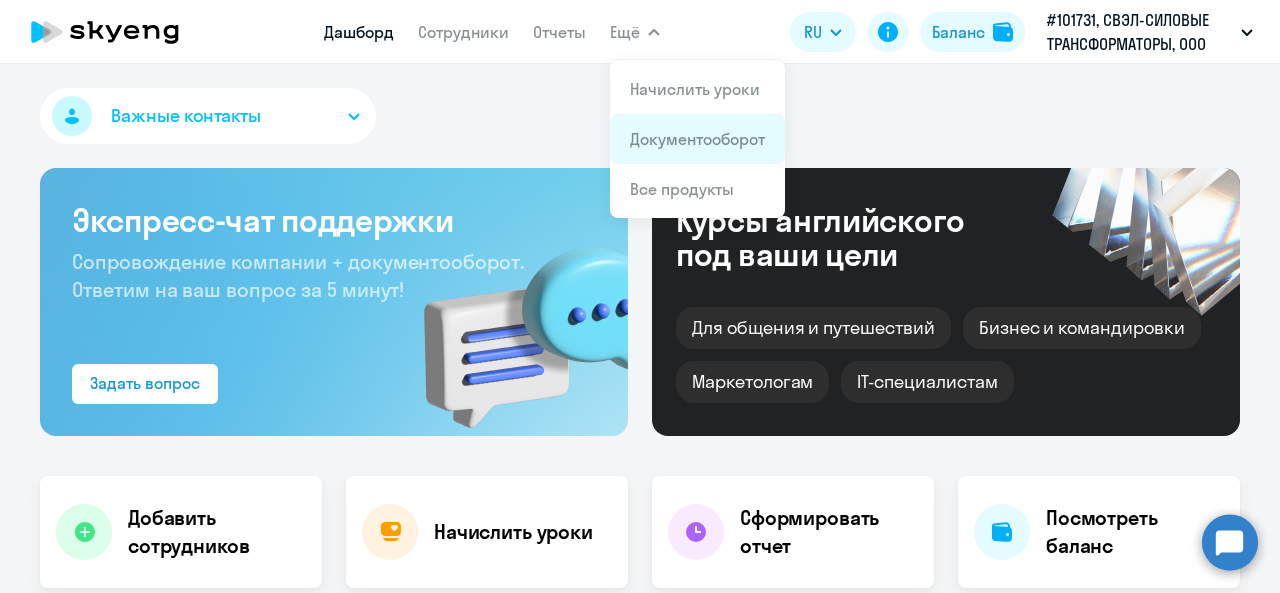 click on "Документооборот" at bounding box center (697, 139) 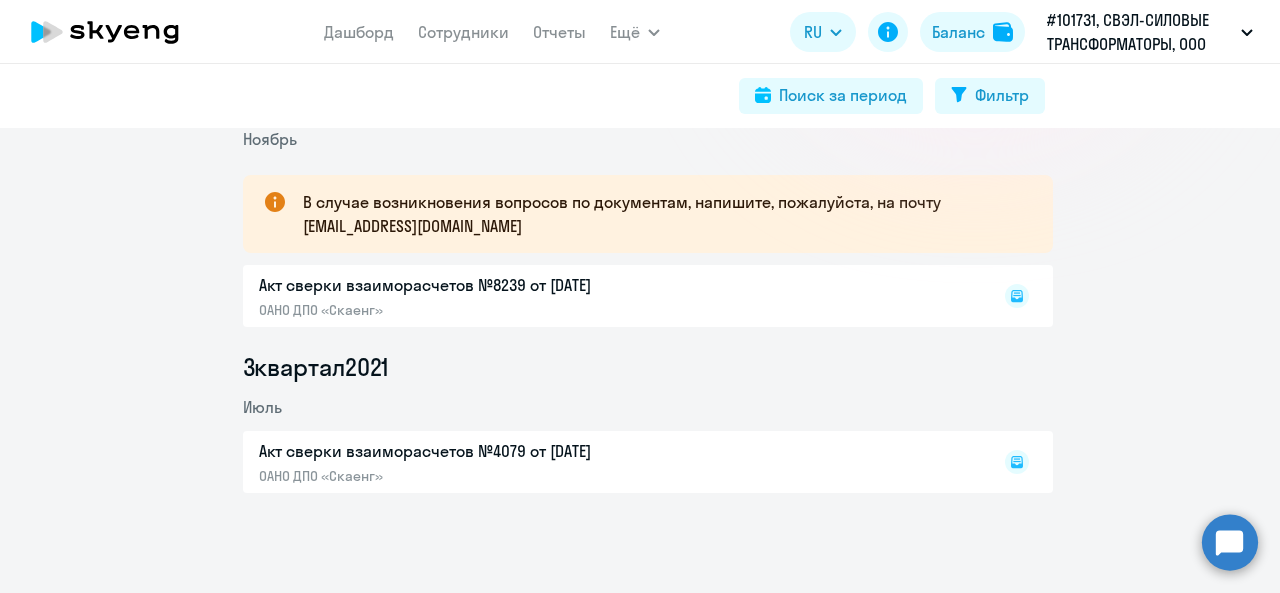 scroll, scrollTop: 0, scrollLeft: 0, axis: both 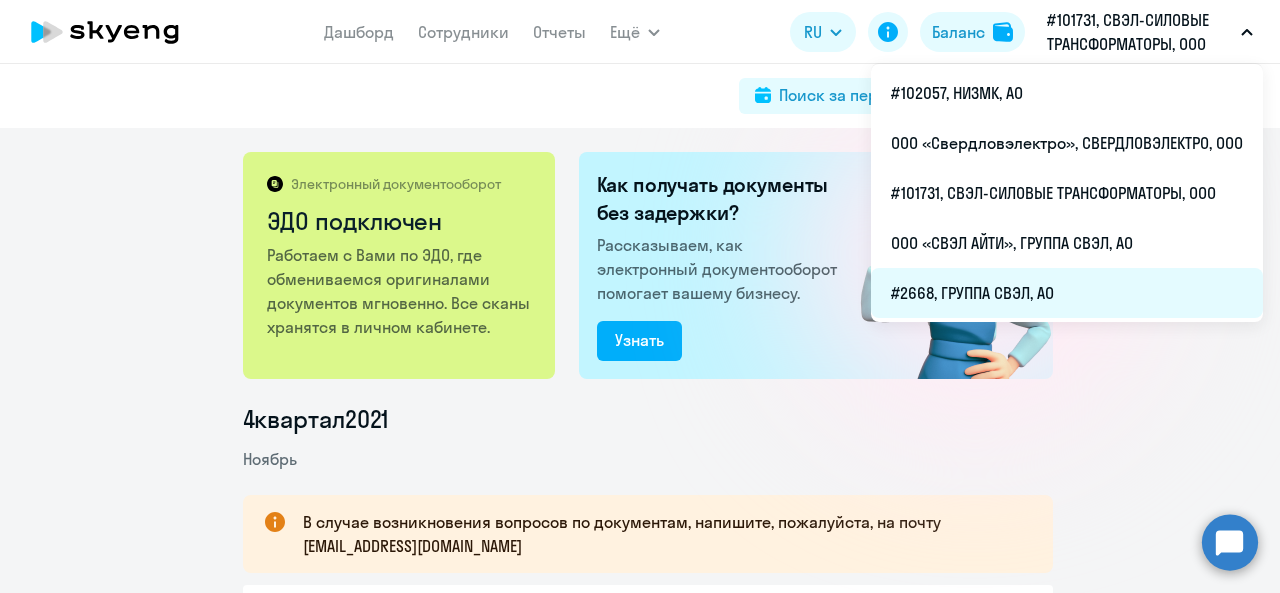 click on "#2668, ГРУППА СВЭЛ, АО" at bounding box center (1067, 293) 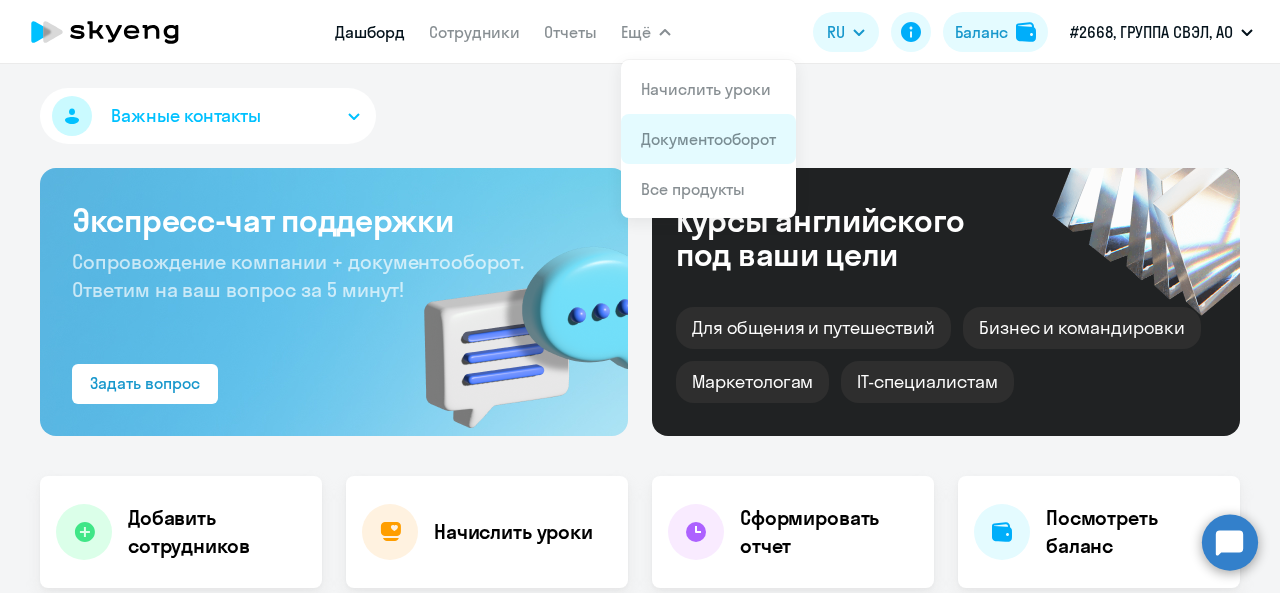 click on "Документооборот" at bounding box center (708, 139) 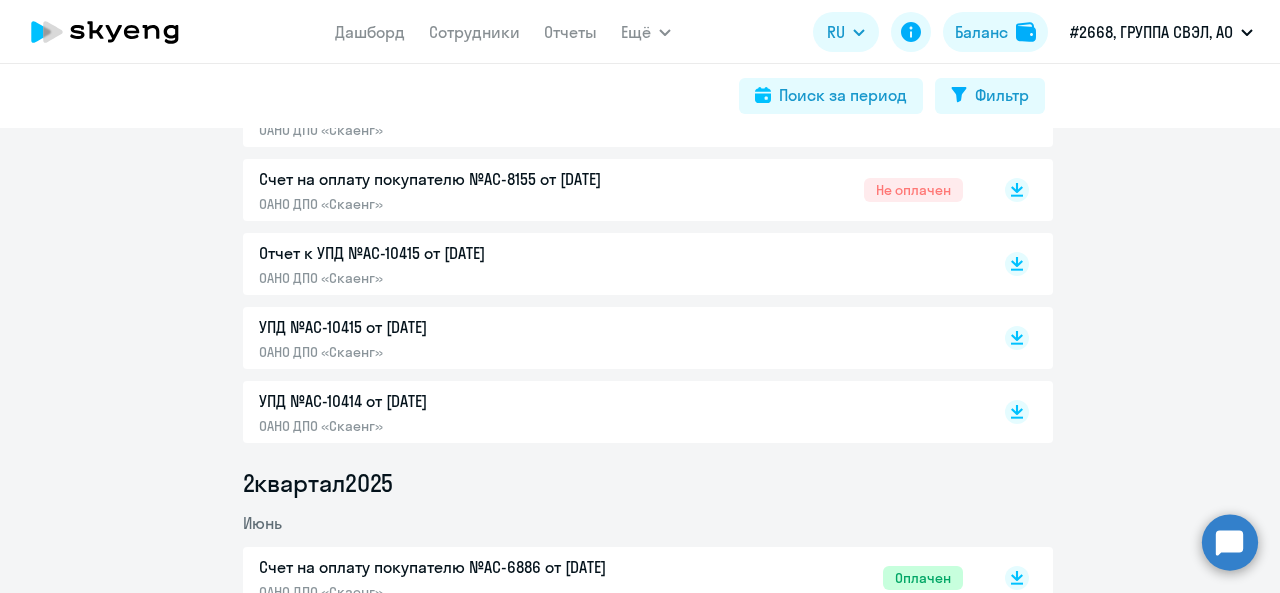 scroll, scrollTop: 300, scrollLeft: 0, axis: vertical 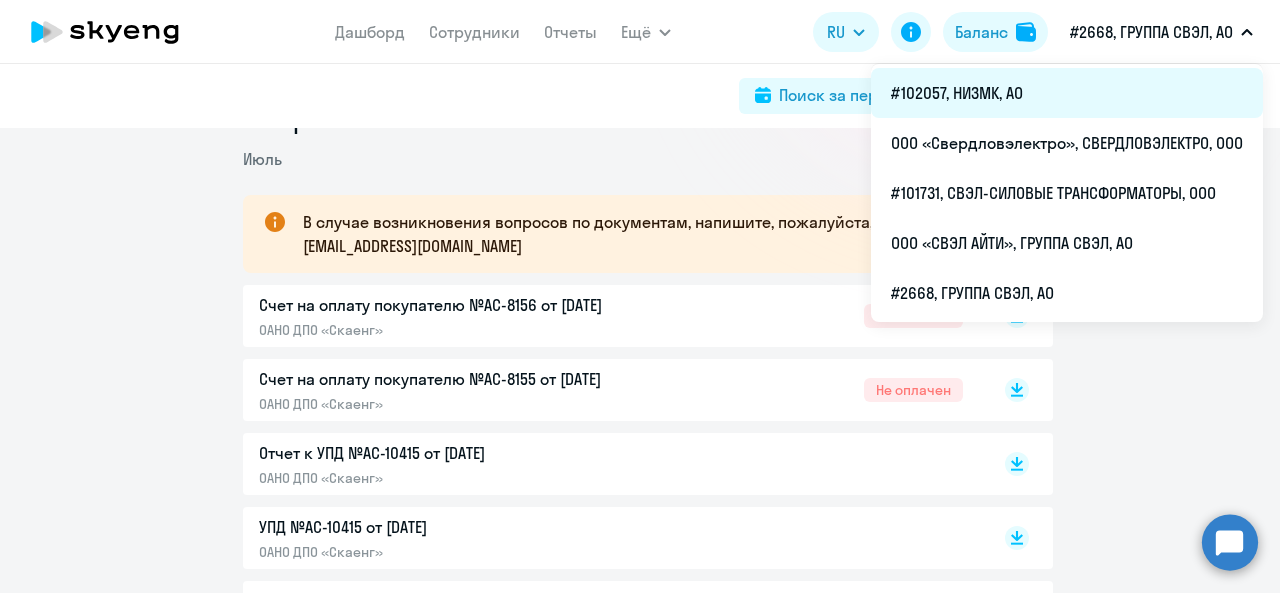 click on "#102057, НИЗМК, АО" at bounding box center (1067, 93) 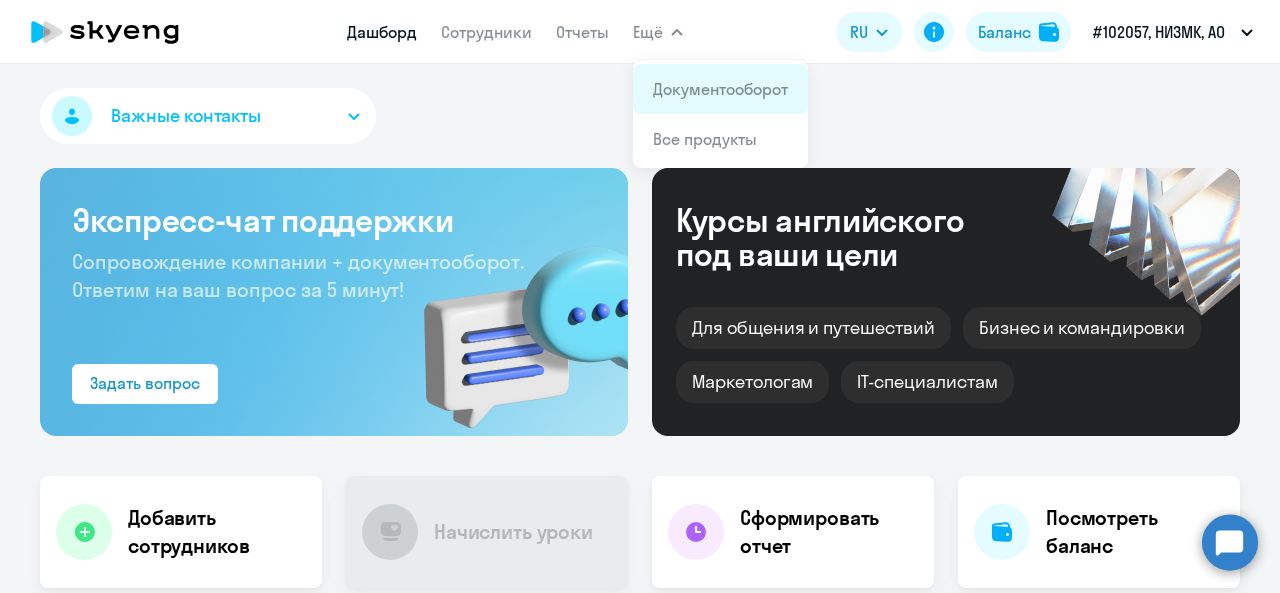click on "Документооборот" at bounding box center [720, 89] 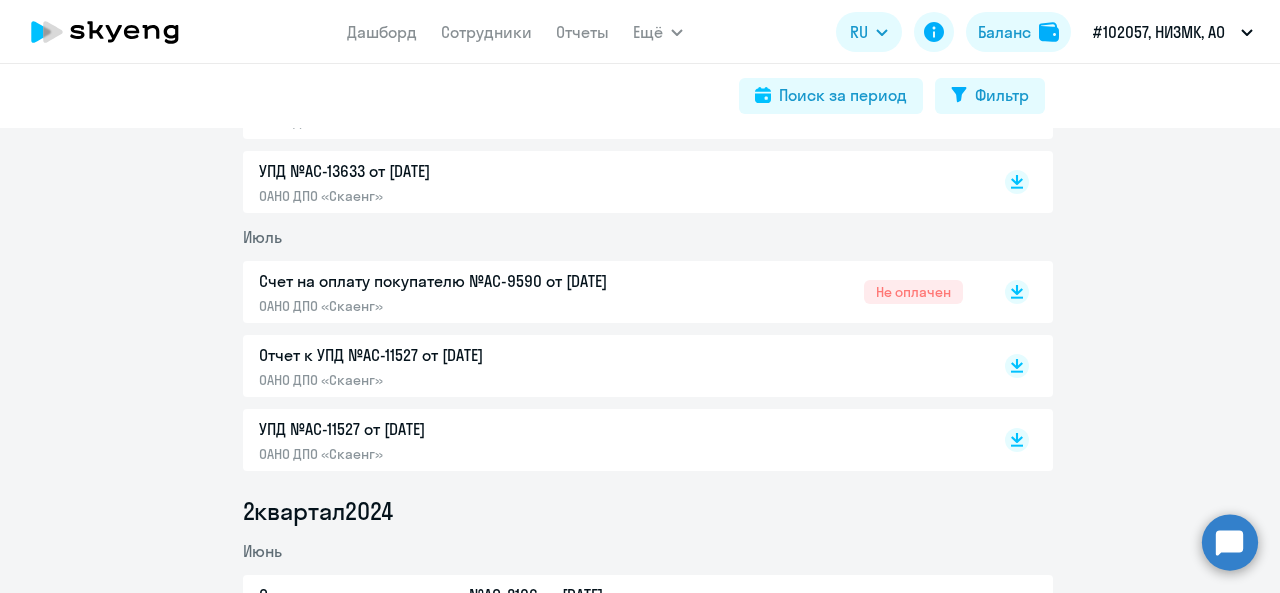 scroll, scrollTop: 3800, scrollLeft: 0, axis: vertical 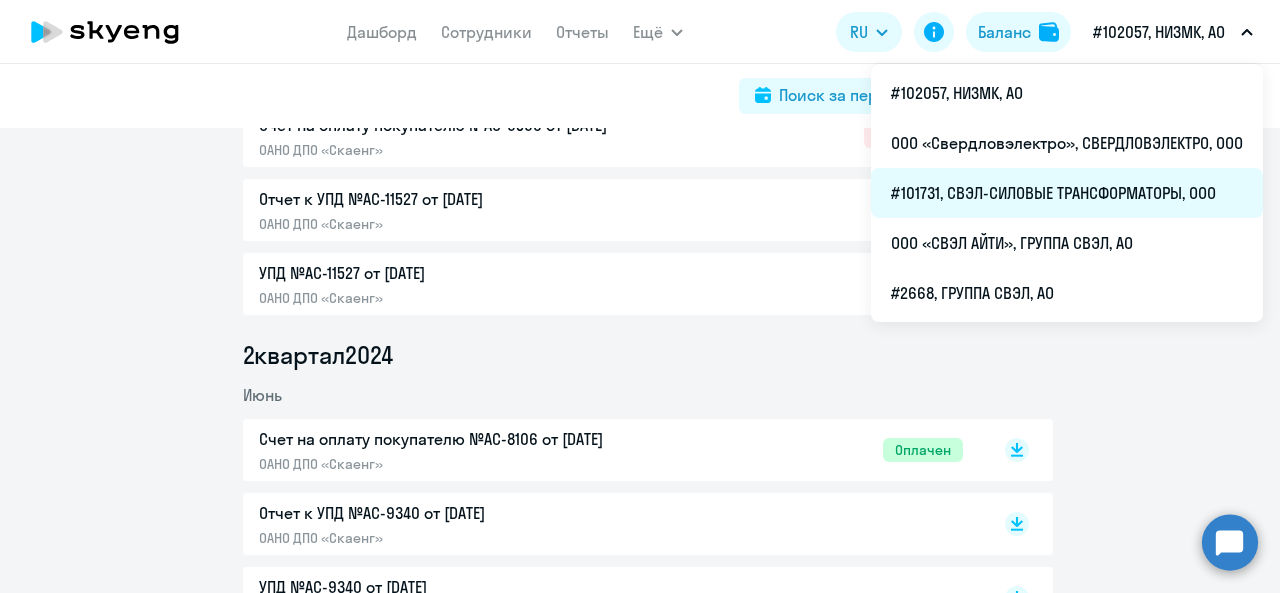 click on "#101731, СВЭЛ-СИЛОВЫЕ ТРАНСФОРМАТОРЫ, ООО" at bounding box center (1067, 193) 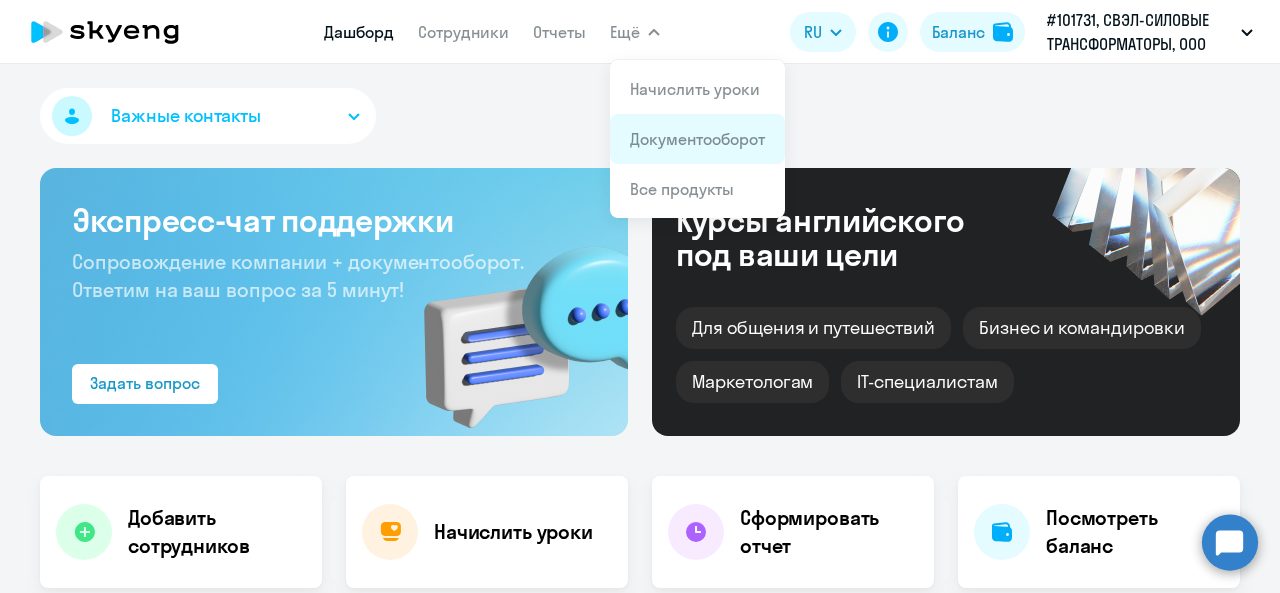 click on "Документооборот" at bounding box center [697, 139] 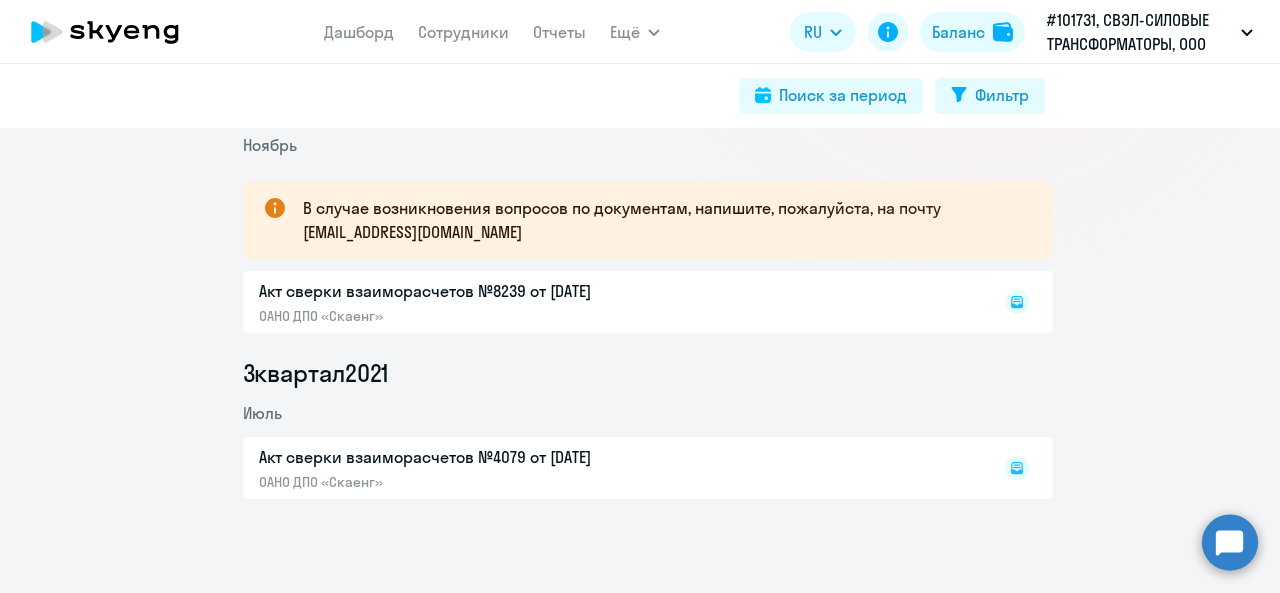 scroll, scrollTop: 320, scrollLeft: 0, axis: vertical 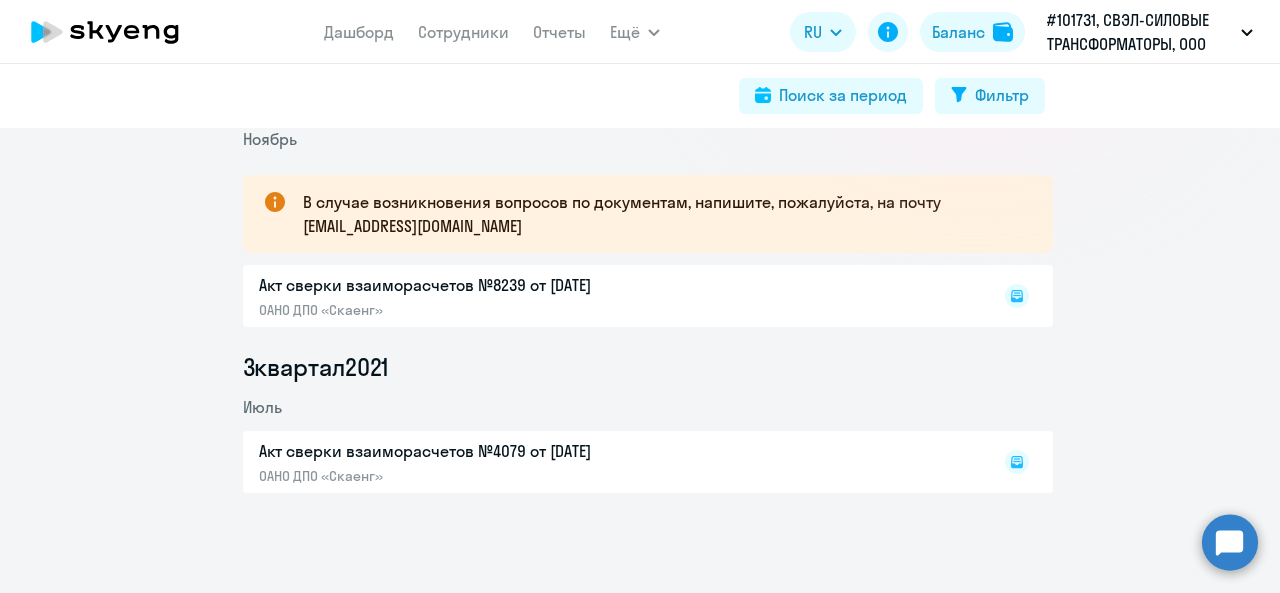 click 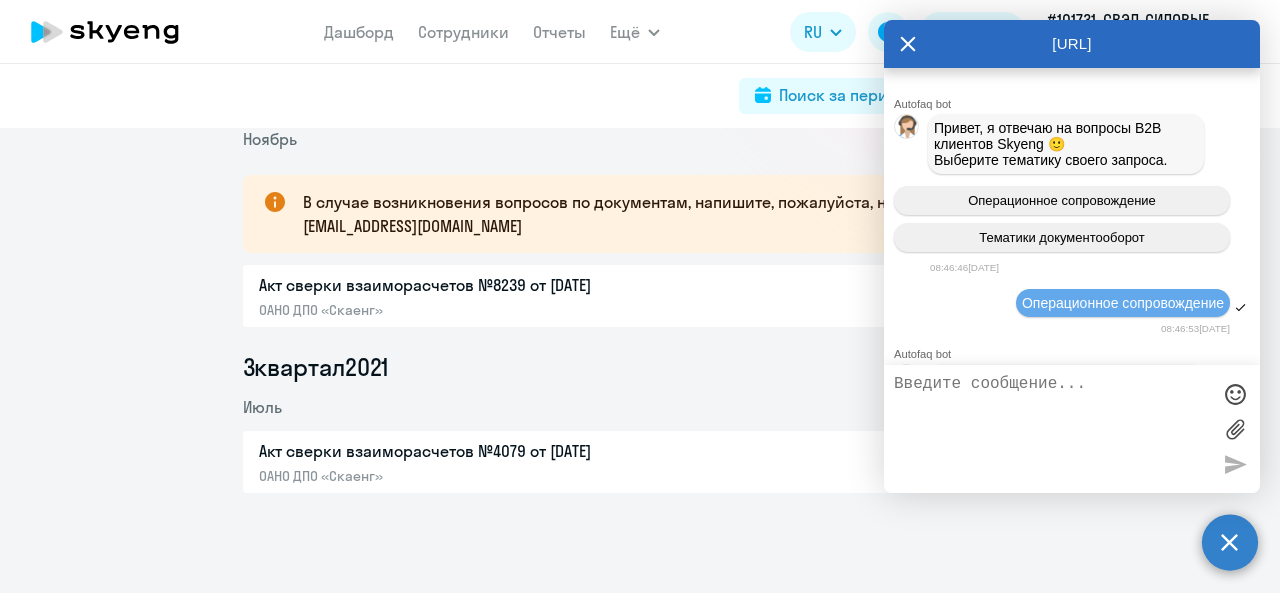click at bounding box center (1052, 429) 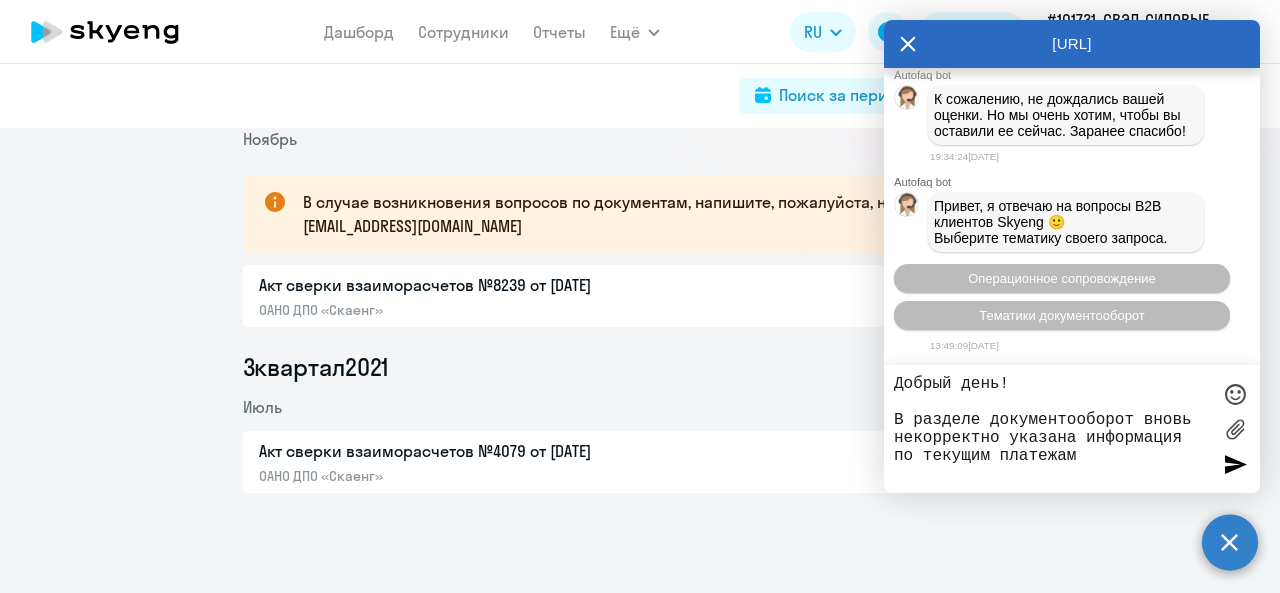 click on "Добрый день!
В разделе документооборот вновь некорректно указана информация по текущим платежам" at bounding box center [1052, 429] 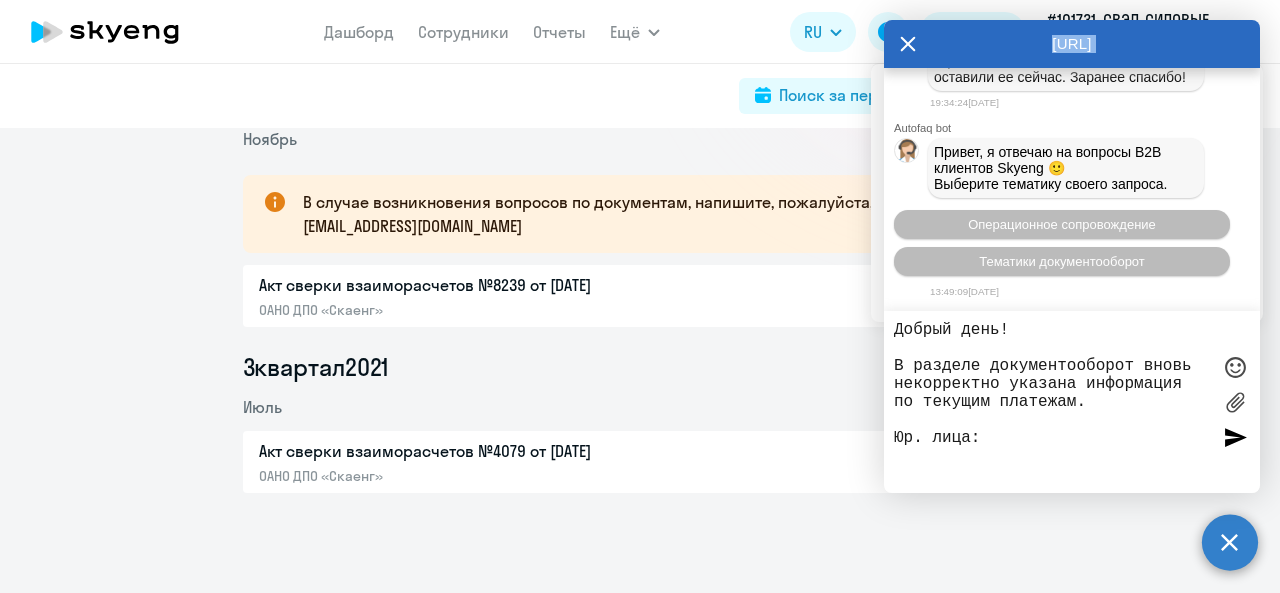drag, startPoint x: 1084, startPoint y: 47, endPoint x: 973, endPoint y: 78, distance: 115.24756 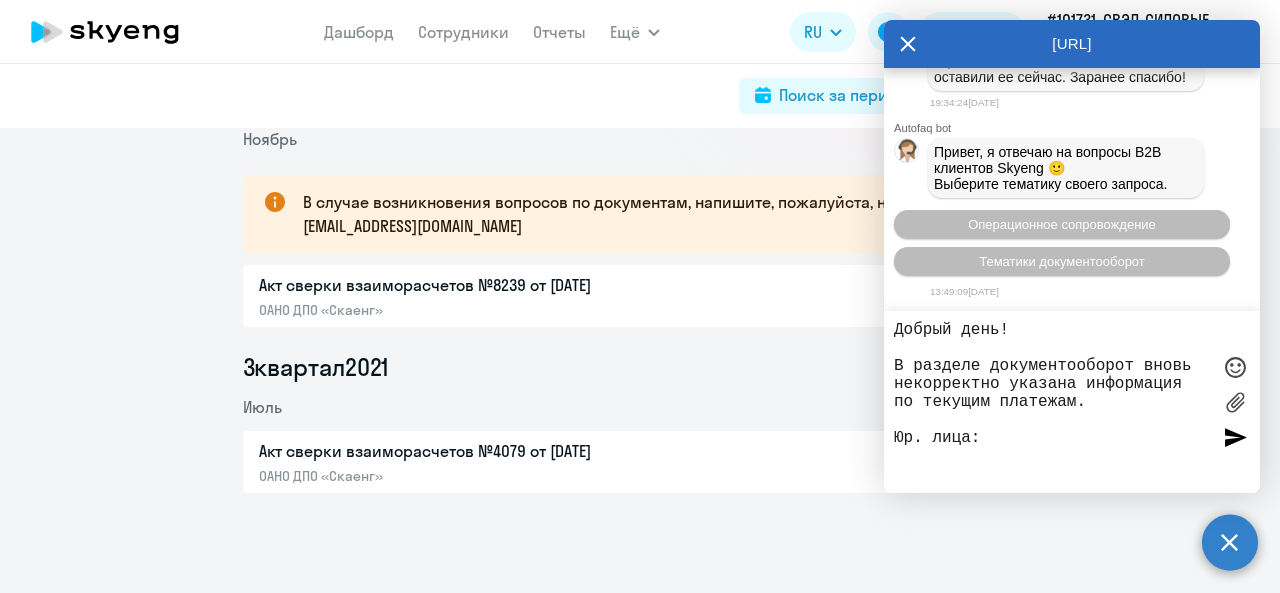 drag, startPoint x: 1022, startPoint y: 45, endPoint x: 1025, endPoint y: 30, distance: 15.297058 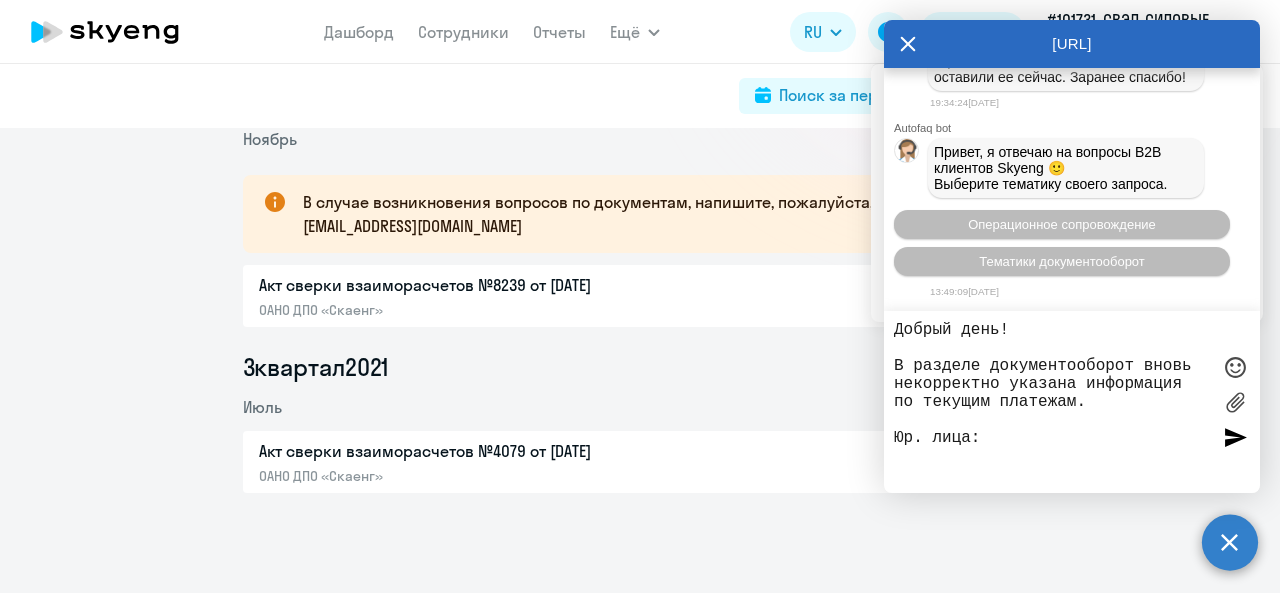 drag, startPoint x: 1112, startPoint y: 7, endPoint x: 171, endPoint y: 417, distance: 1026.4409 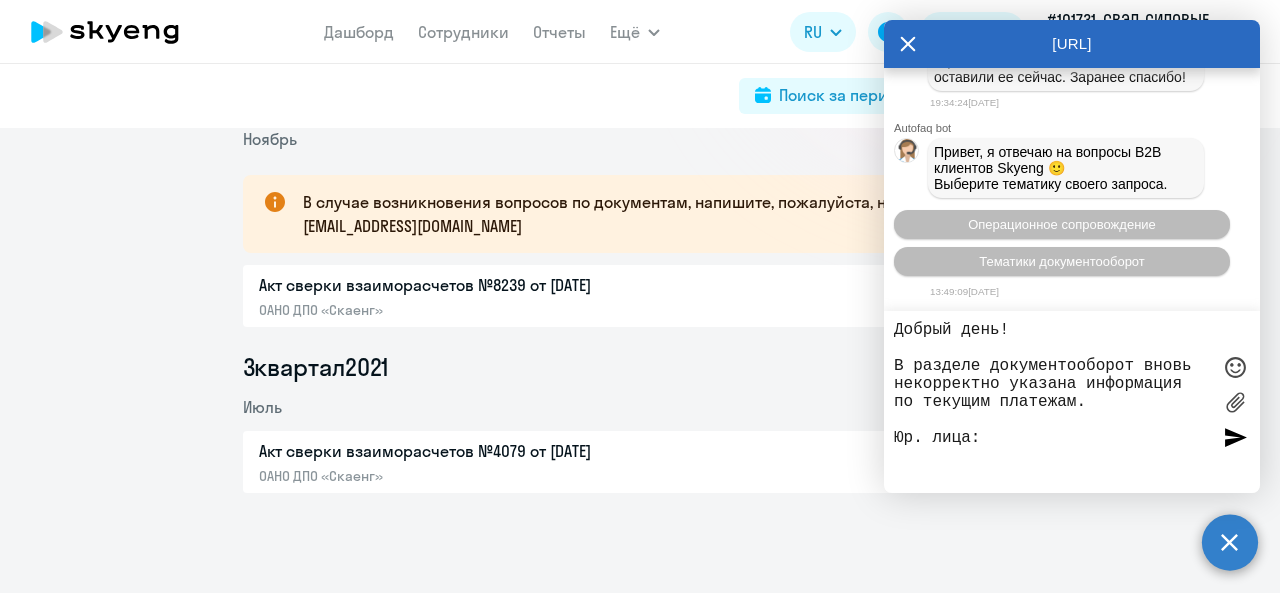 click on "Добрый день!
В разделе документооборот вновь некорректно указана информация по текущим платежам.
Юр. лица:" at bounding box center [1052, 402] 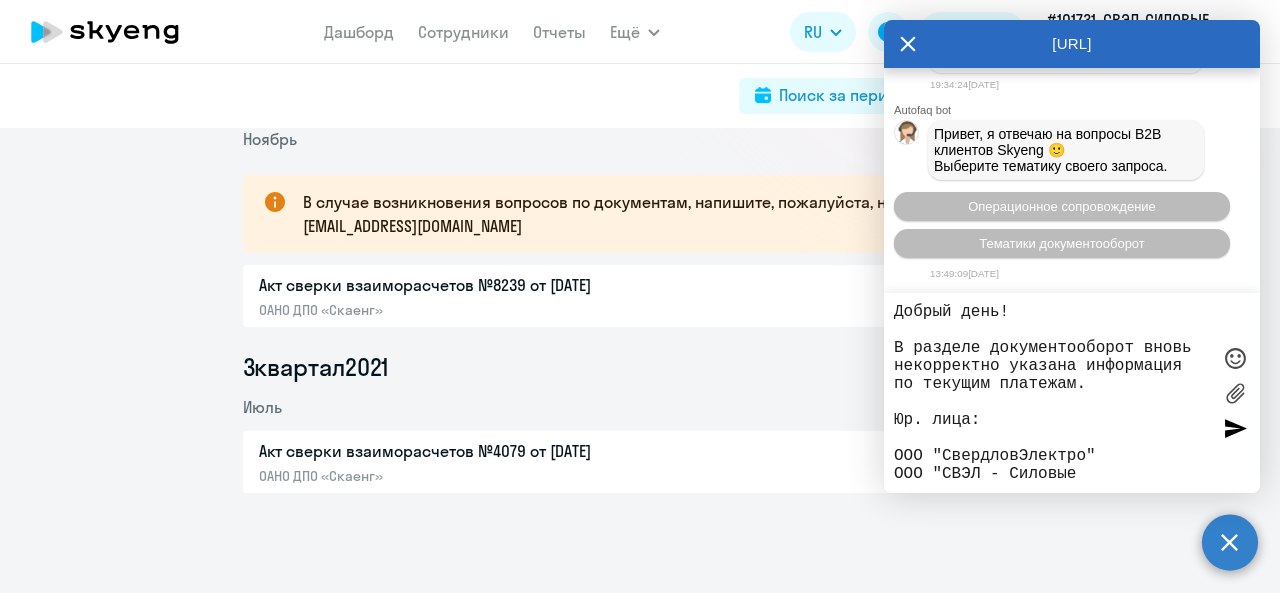 scroll, scrollTop: 18, scrollLeft: 0, axis: vertical 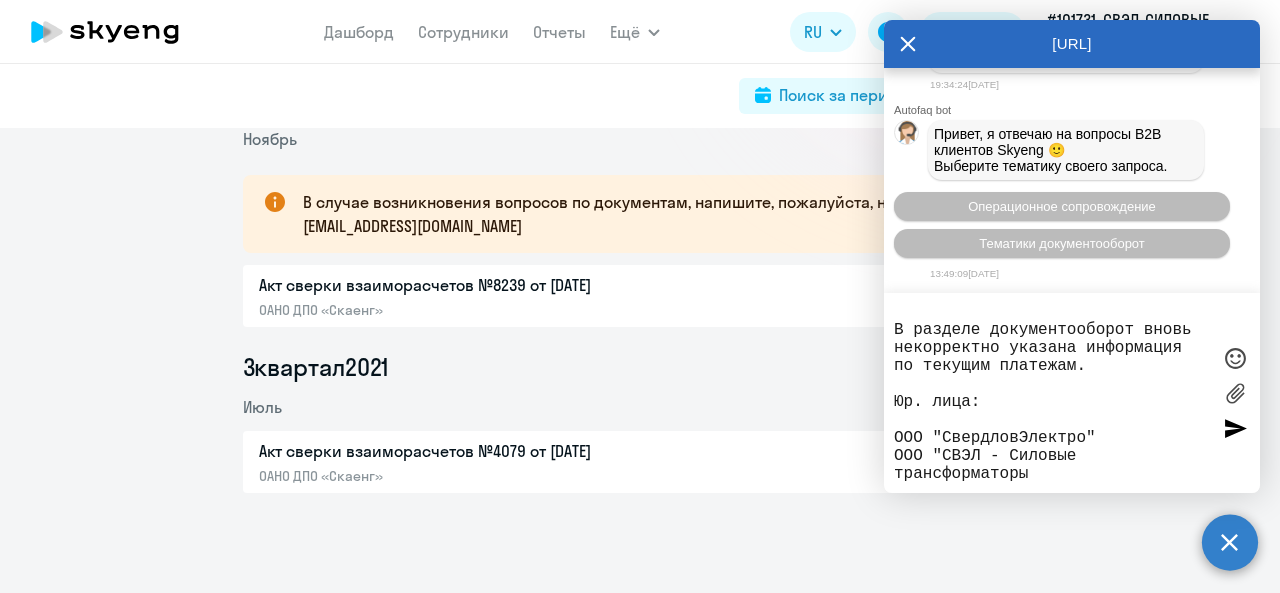 type on "Добрый день!
В разделе документооборот вновь некорректно указана информация по текущим платежам.
Юр. лица:
ООО "СвердловЭлектро"
ООО "СВЭЛ - Силовые трансформаторы"" 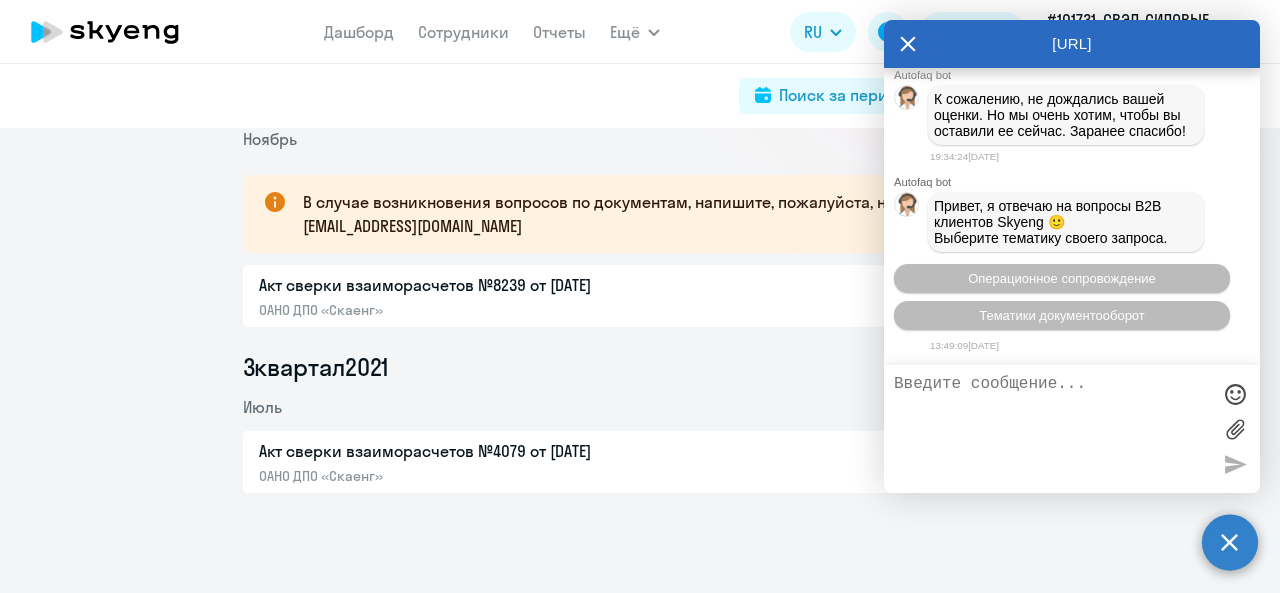 scroll, scrollTop: 0, scrollLeft: 0, axis: both 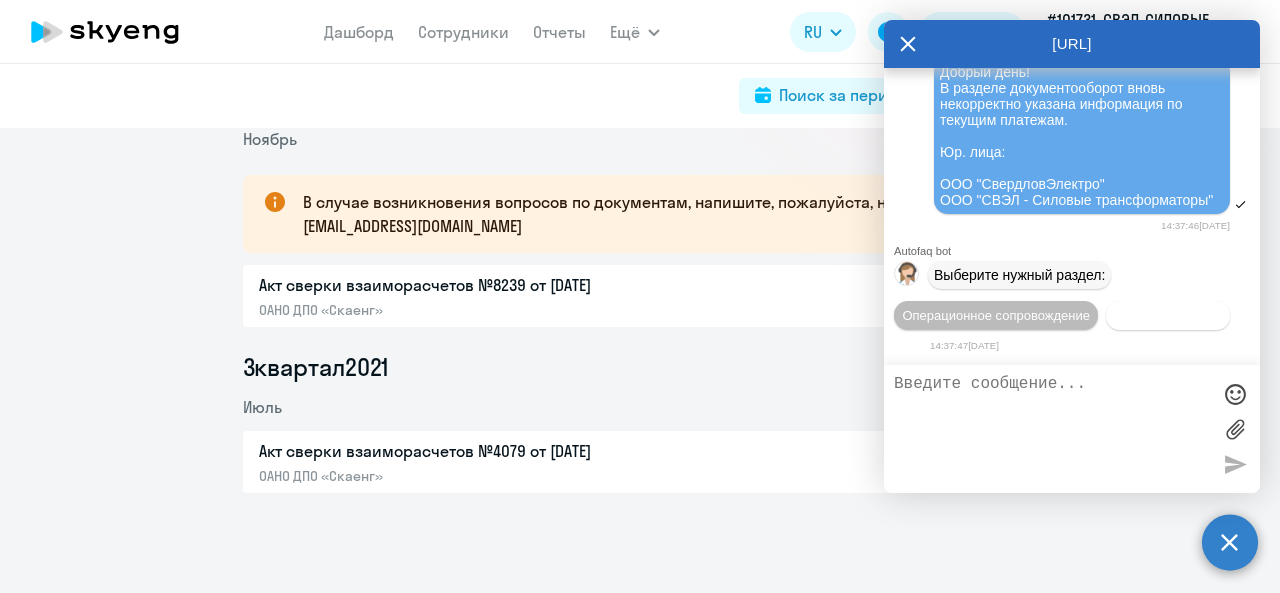 type 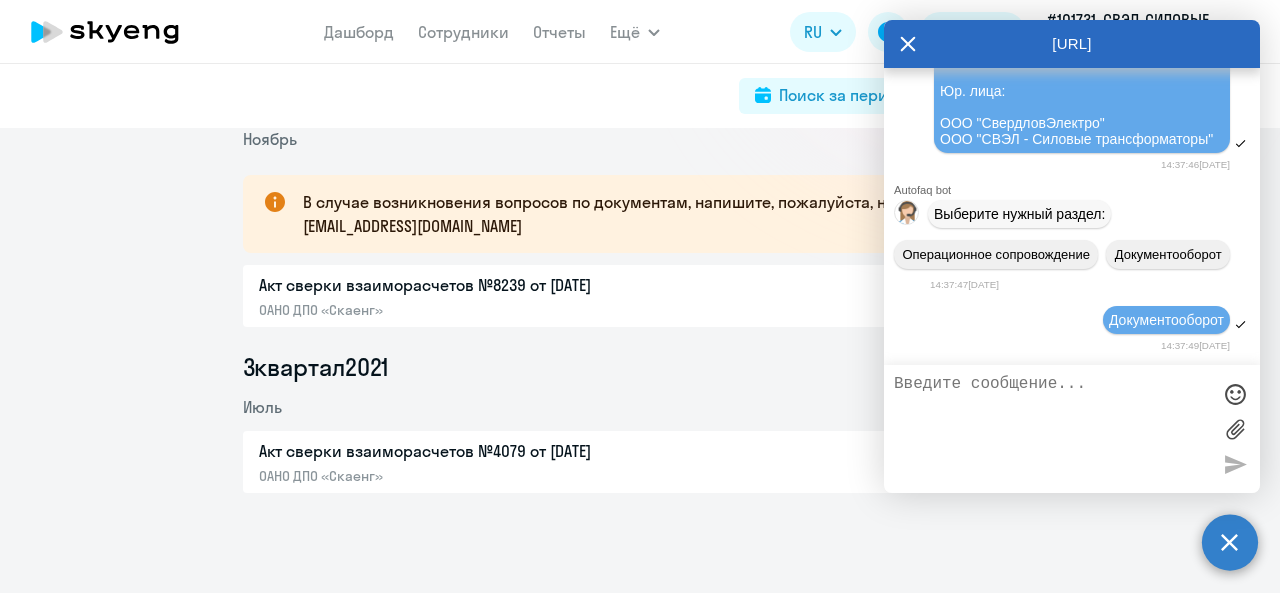scroll, scrollTop: 12849, scrollLeft: 0, axis: vertical 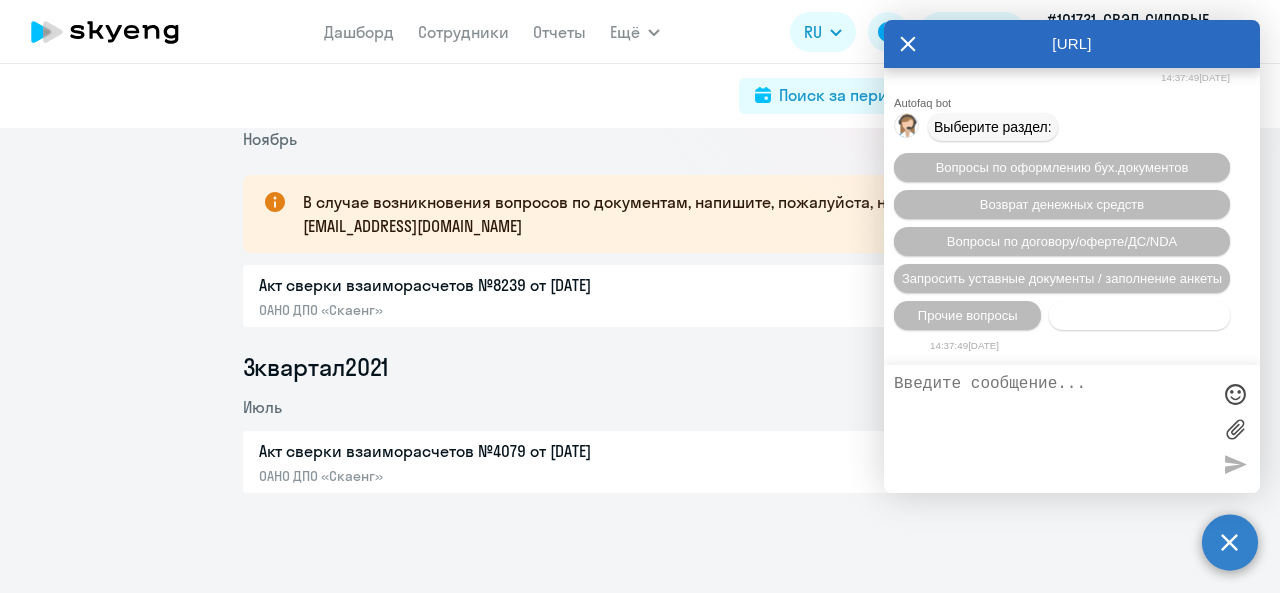 click on "Нет нужной категории" at bounding box center [1139, 315] 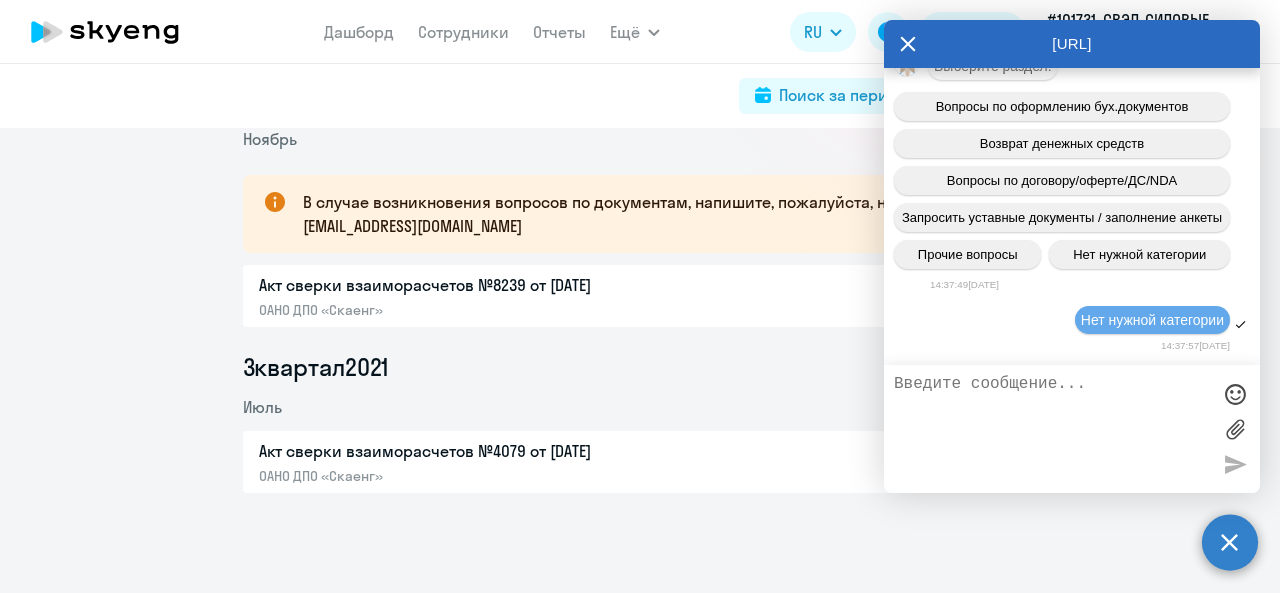 scroll, scrollTop: 12910, scrollLeft: 0, axis: vertical 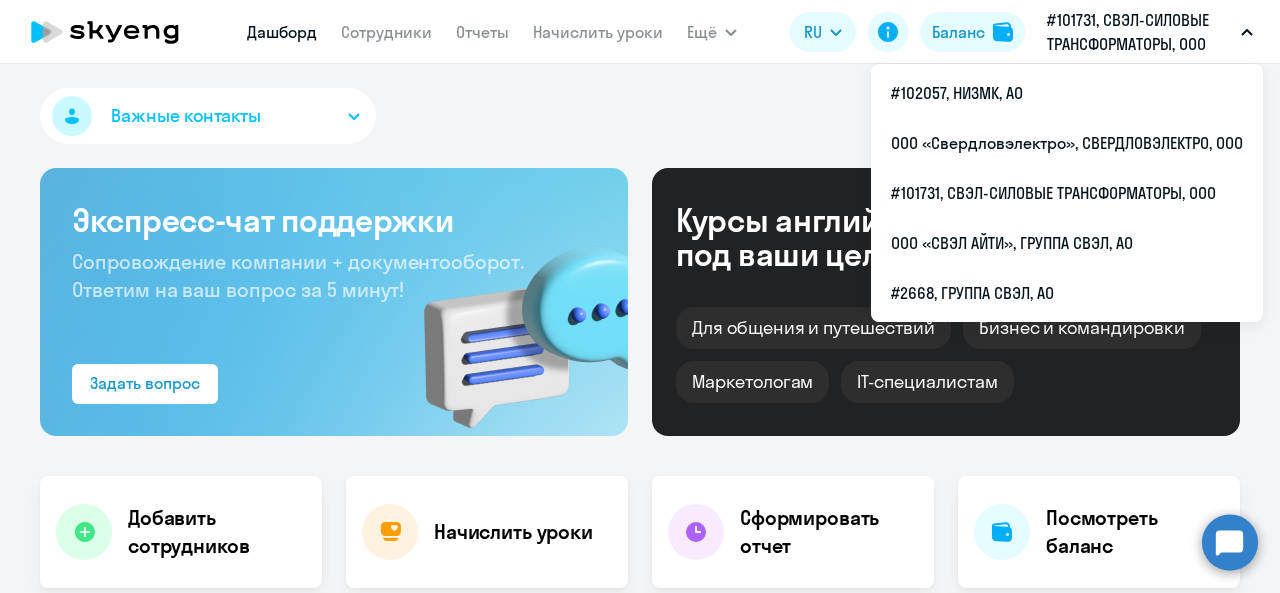 drag, startPoint x: 1041, startPoint y: 11, endPoint x: 1170, endPoint y: 53, distance: 135.66502 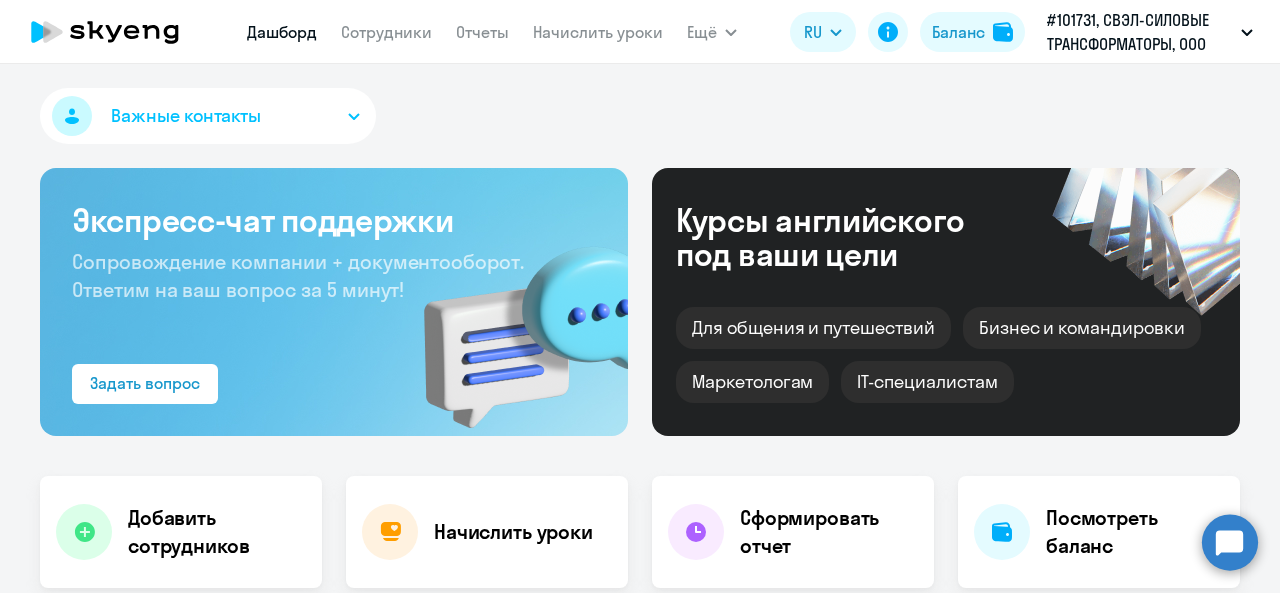 select on "30" 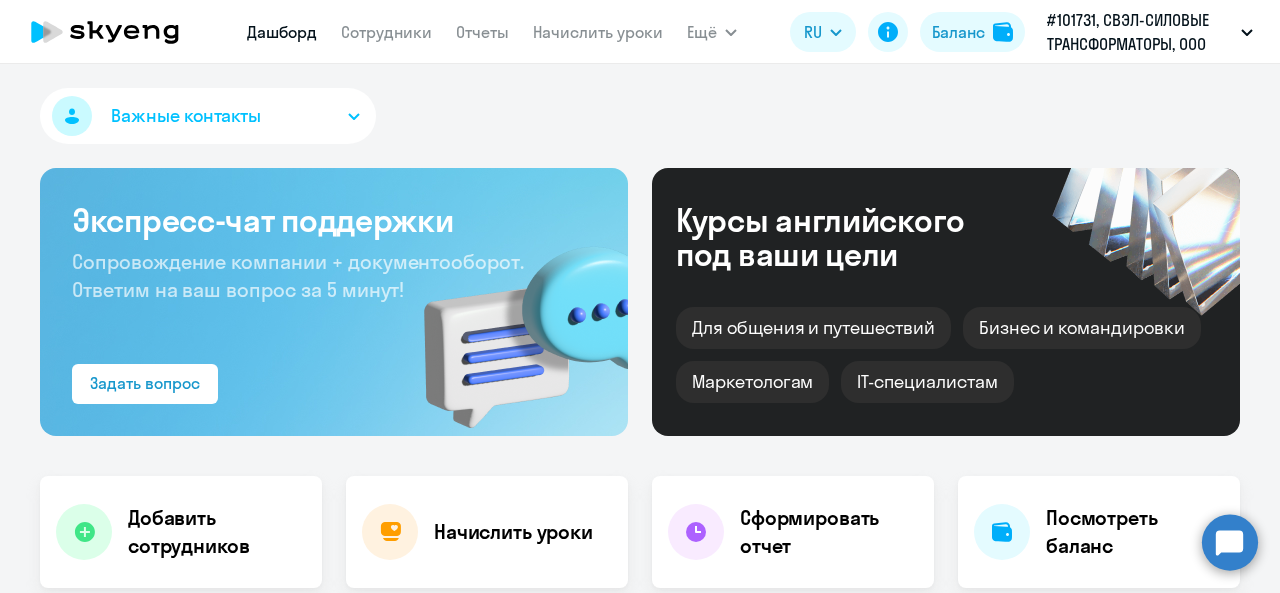 click on "#101731, СВЭЛ-СИЛОВЫЕ ТРАНСФОРМАТОРЫ, ООО" at bounding box center [1140, 32] 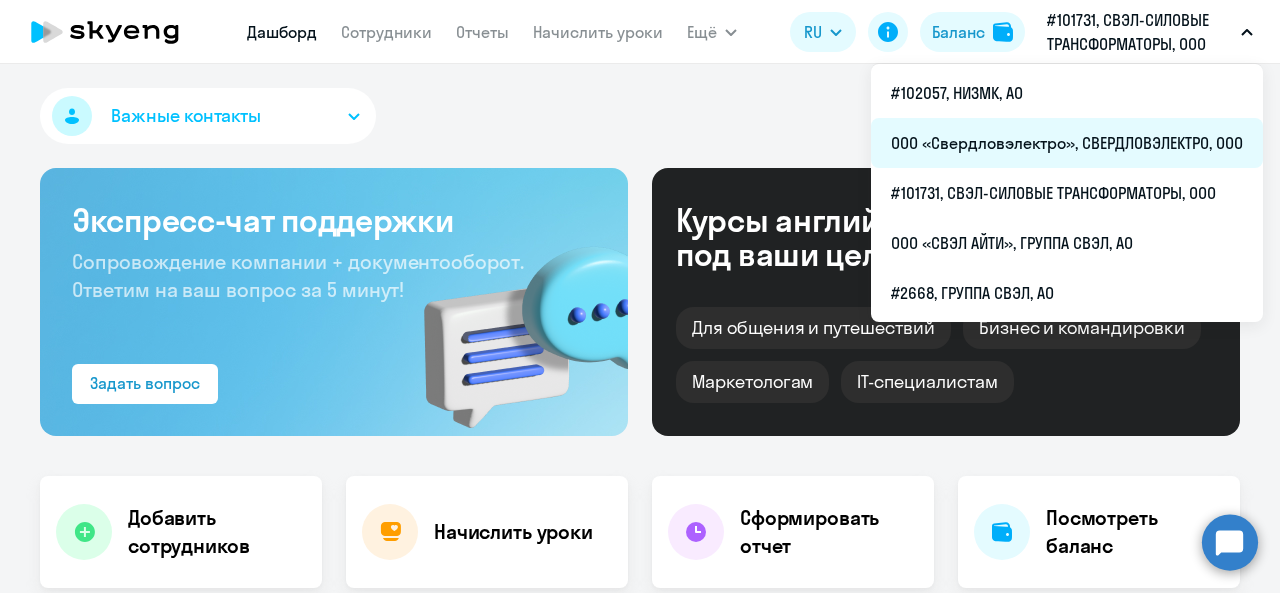 click on "ООО «Свердловэлектро», СВЕРДЛОВЭЛЕКТРО, ООО" at bounding box center (1067, 143) 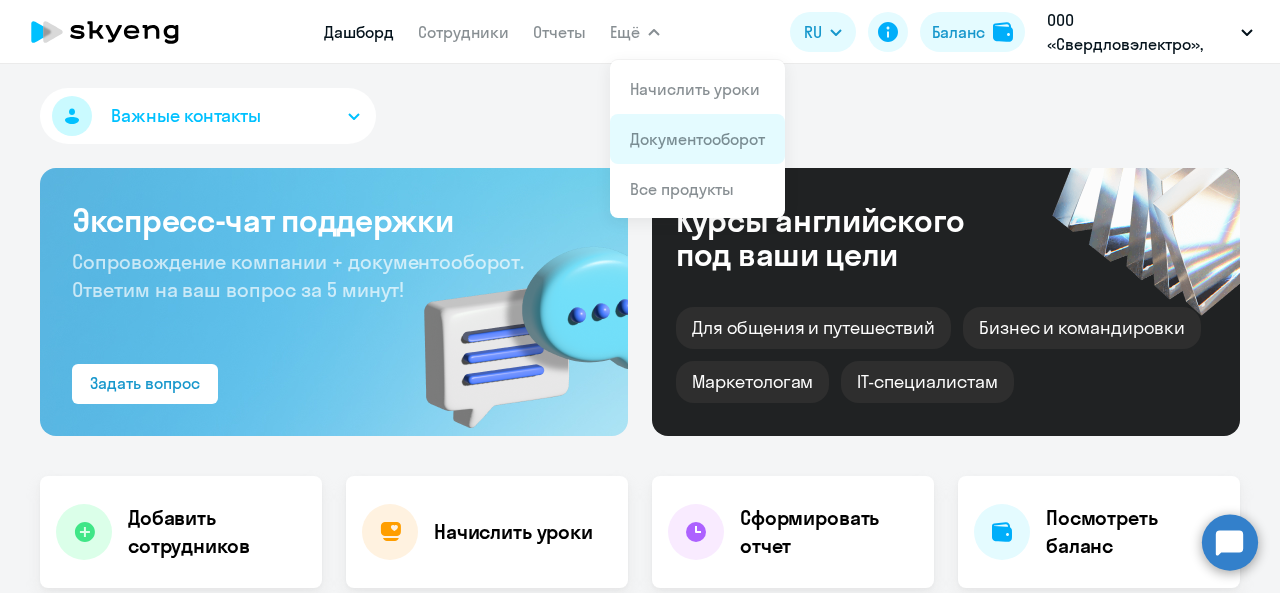 click on "Документооборот" at bounding box center (697, 139) 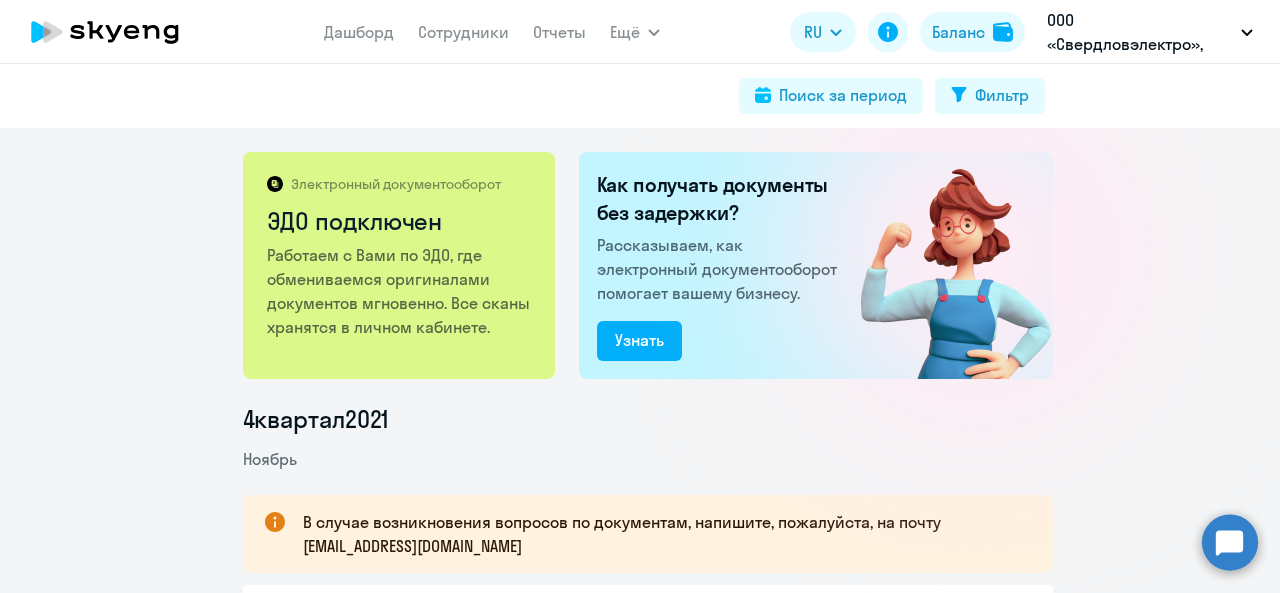 scroll, scrollTop: 0, scrollLeft: 0, axis: both 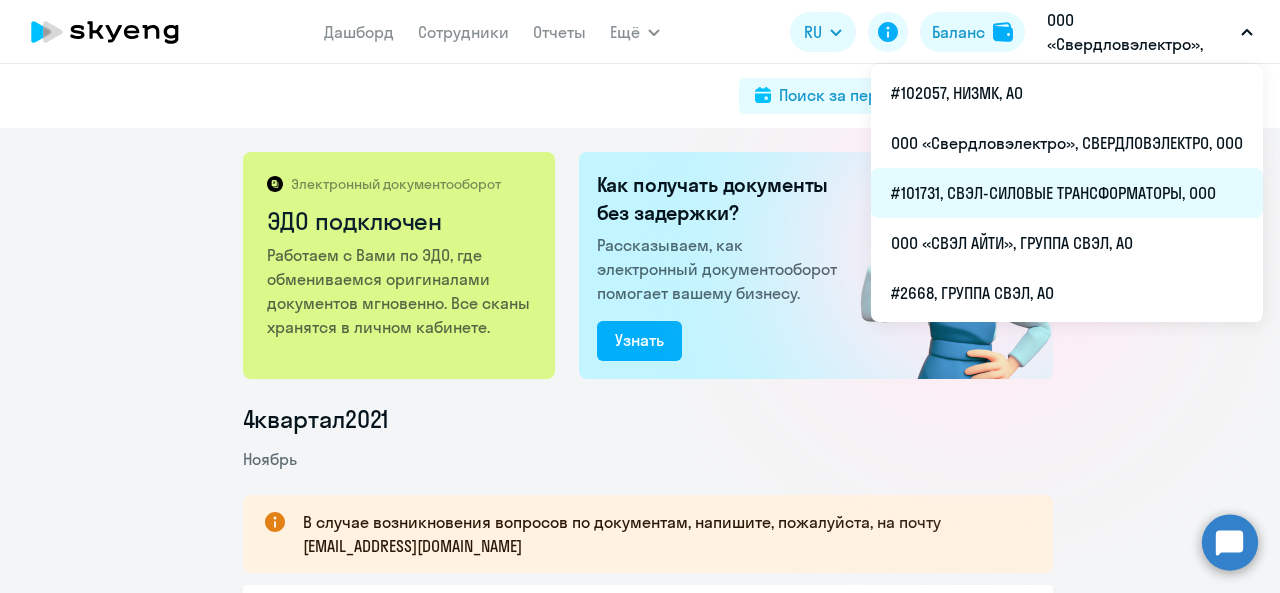 click on "#101731, СВЭЛ-СИЛОВЫЕ ТРАНСФОРМАТОРЫ, ООО" at bounding box center [1067, 193] 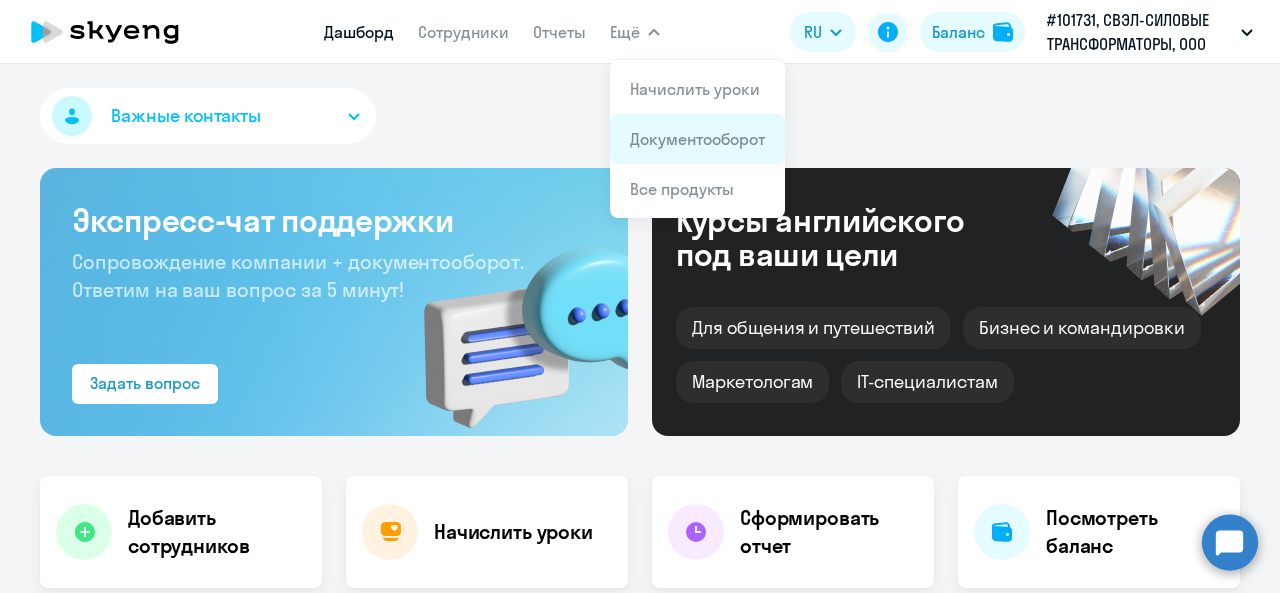 click on "Документооборот" at bounding box center (697, 139) 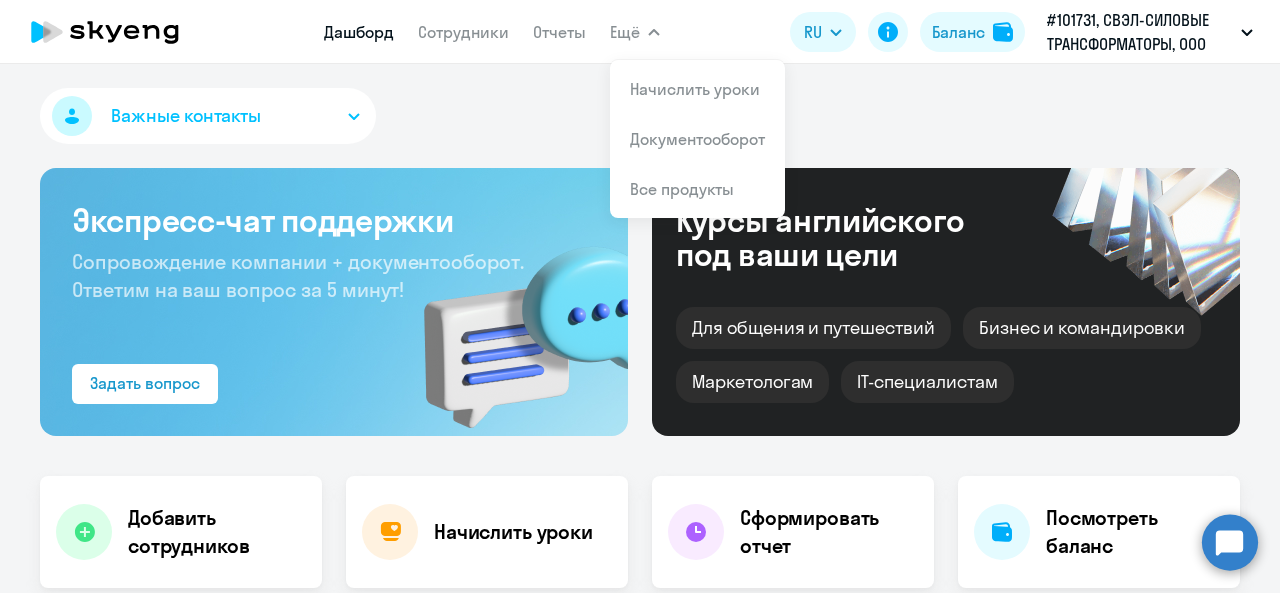 click on "Ещё" at bounding box center (635, 32) 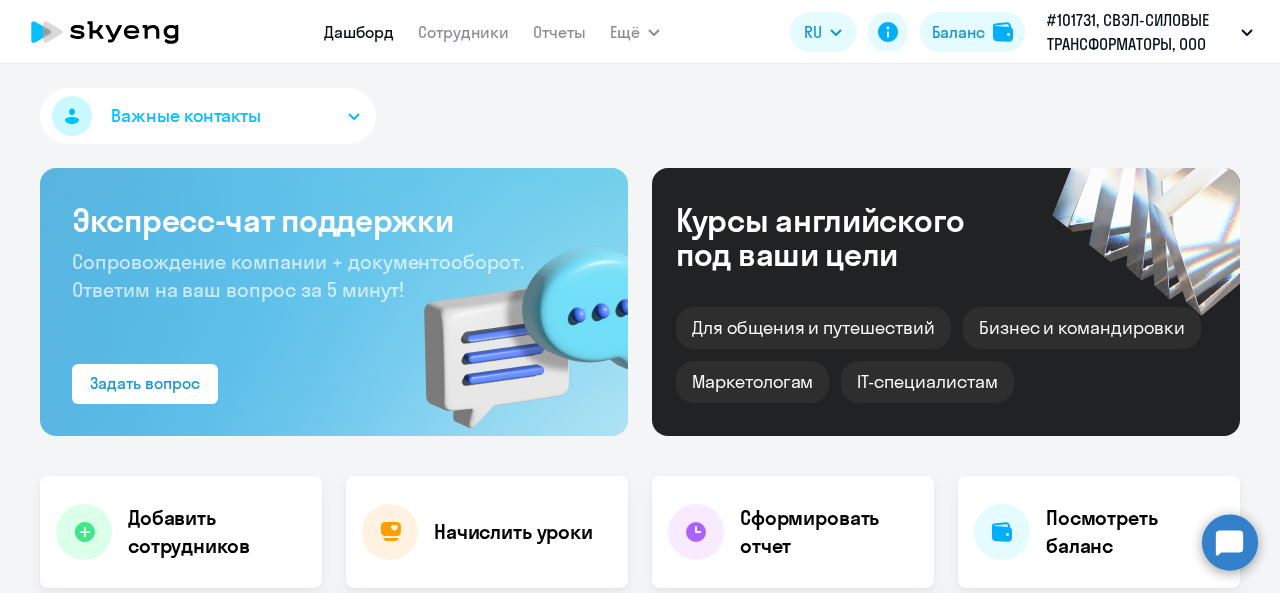 select on "30" 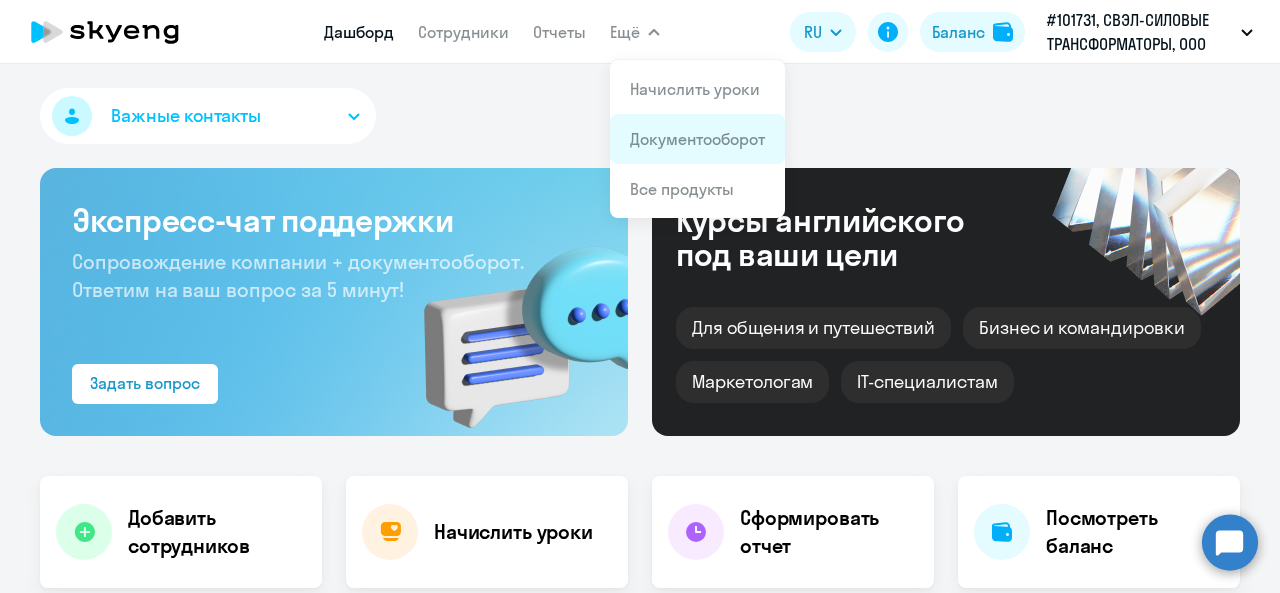 click on "Документооборот" at bounding box center [697, 139] 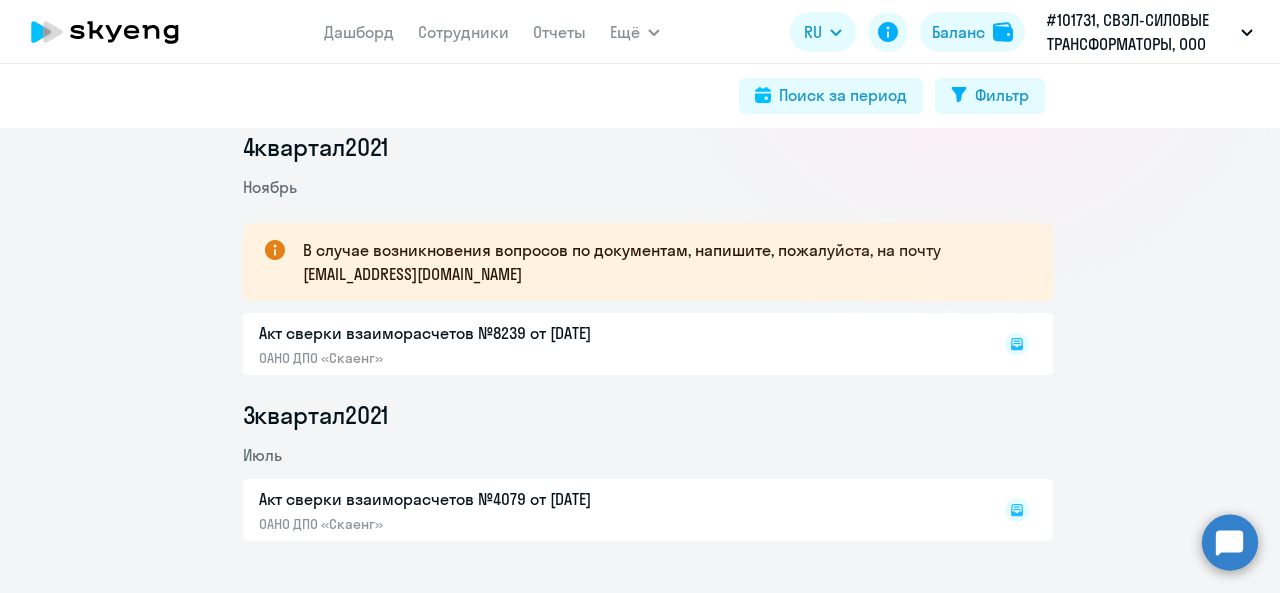 scroll, scrollTop: 292, scrollLeft: 0, axis: vertical 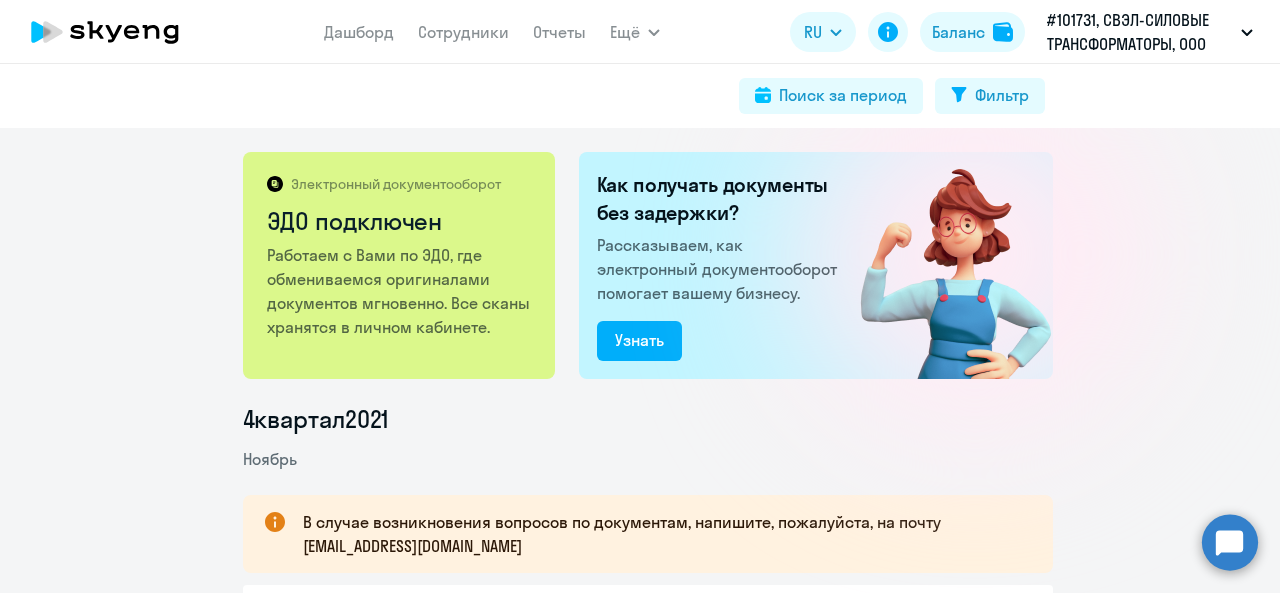 click 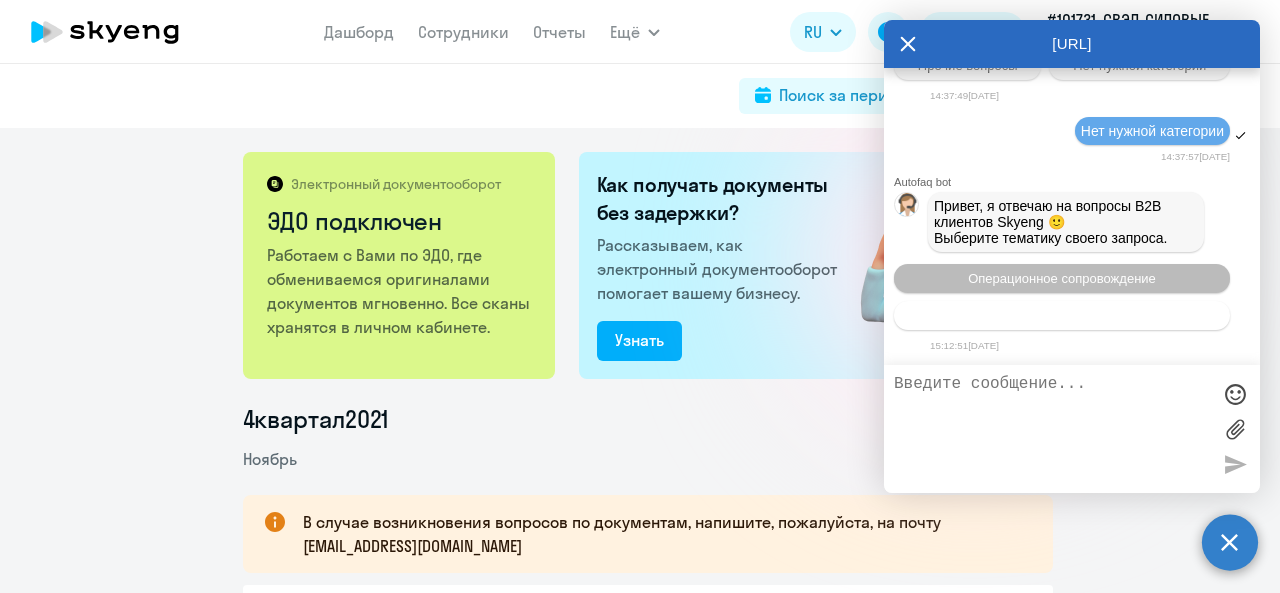 scroll, scrollTop: 13102, scrollLeft: 0, axis: vertical 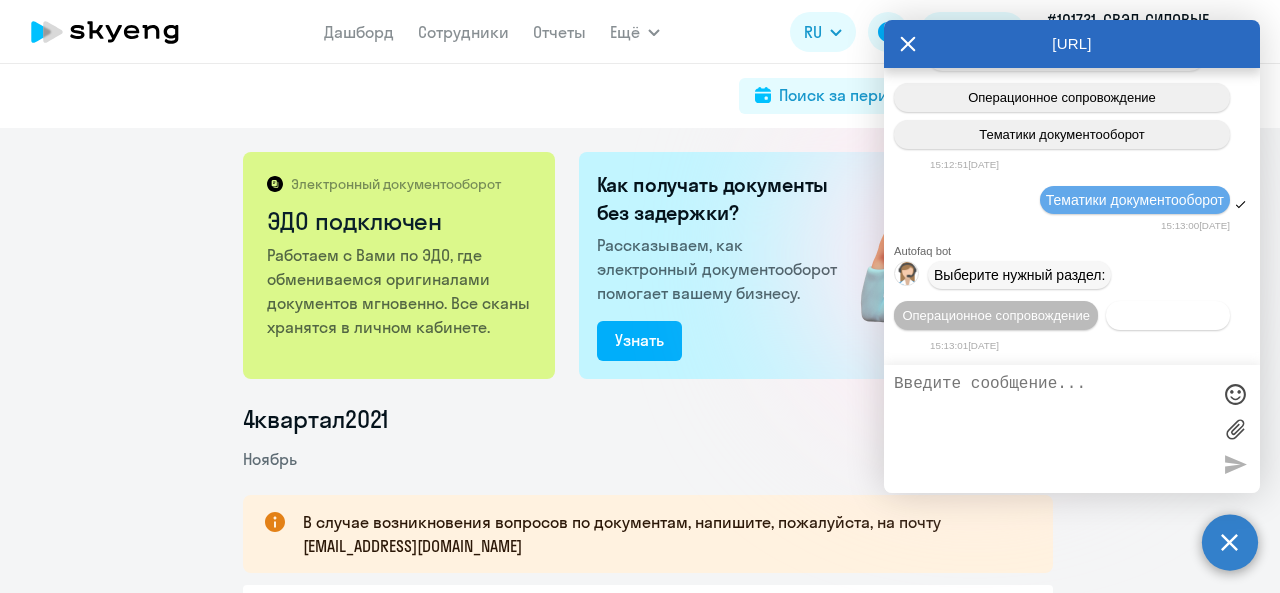 click on "Документооборот" at bounding box center [1168, 315] 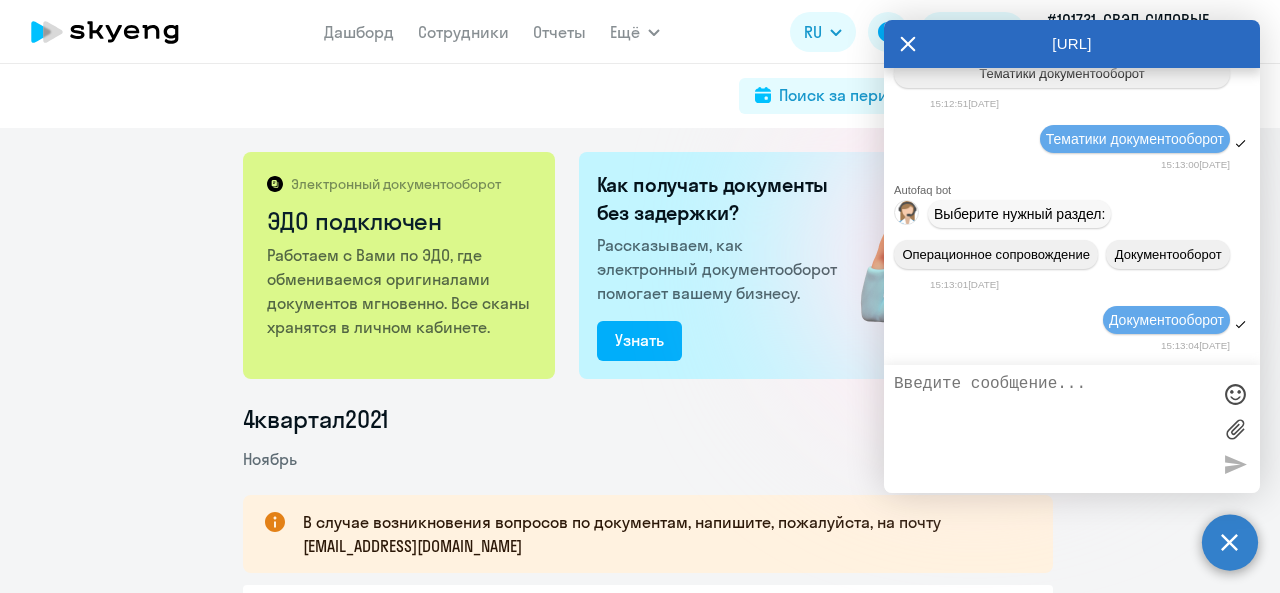 scroll, scrollTop: 13648, scrollLeft: 0, axis: vertical 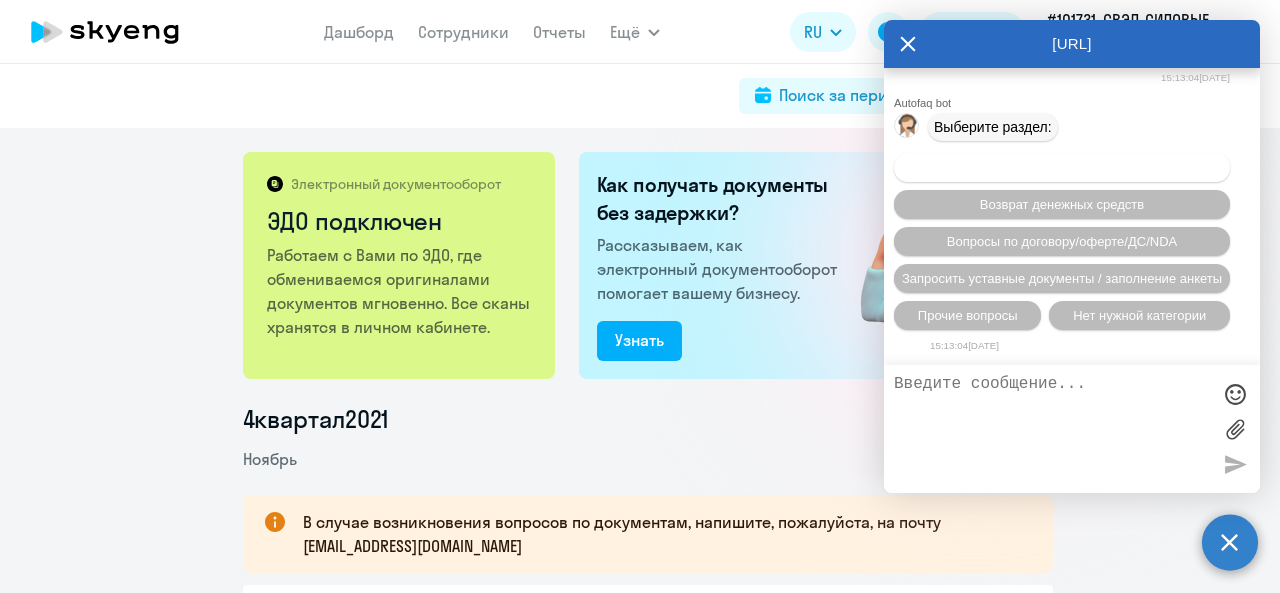 click on "Вопросы по оформлению бух.документов" at bounding box center (1062, 167) 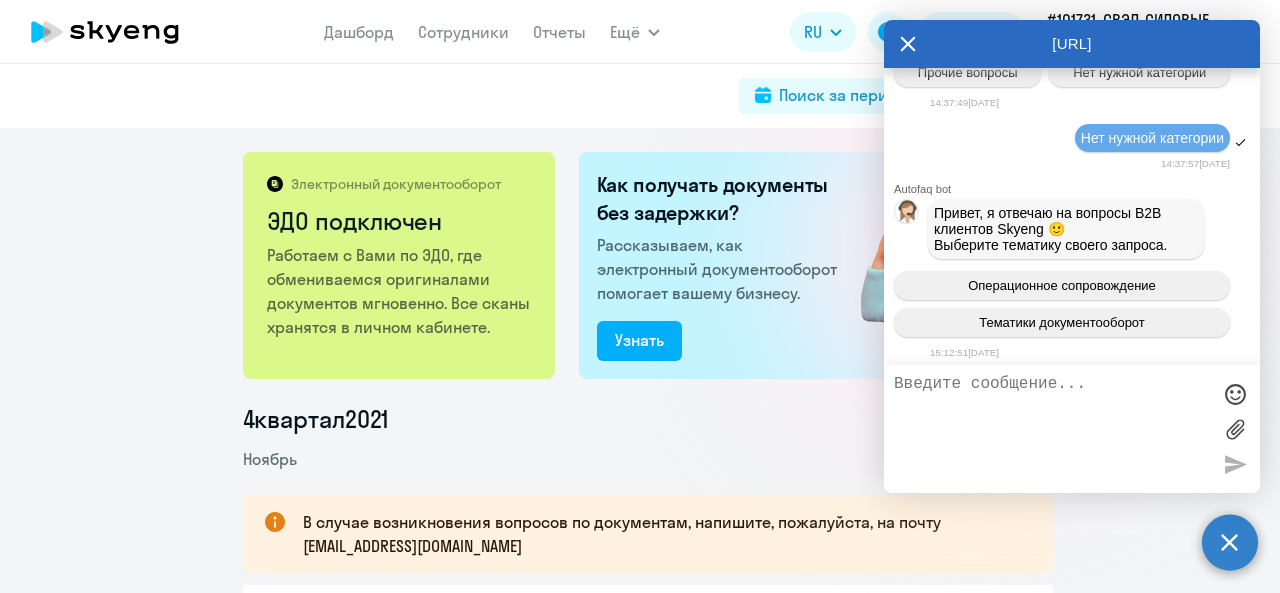 scroll, scrollTop: 12396, scrollLeft: 0, axis: vertical 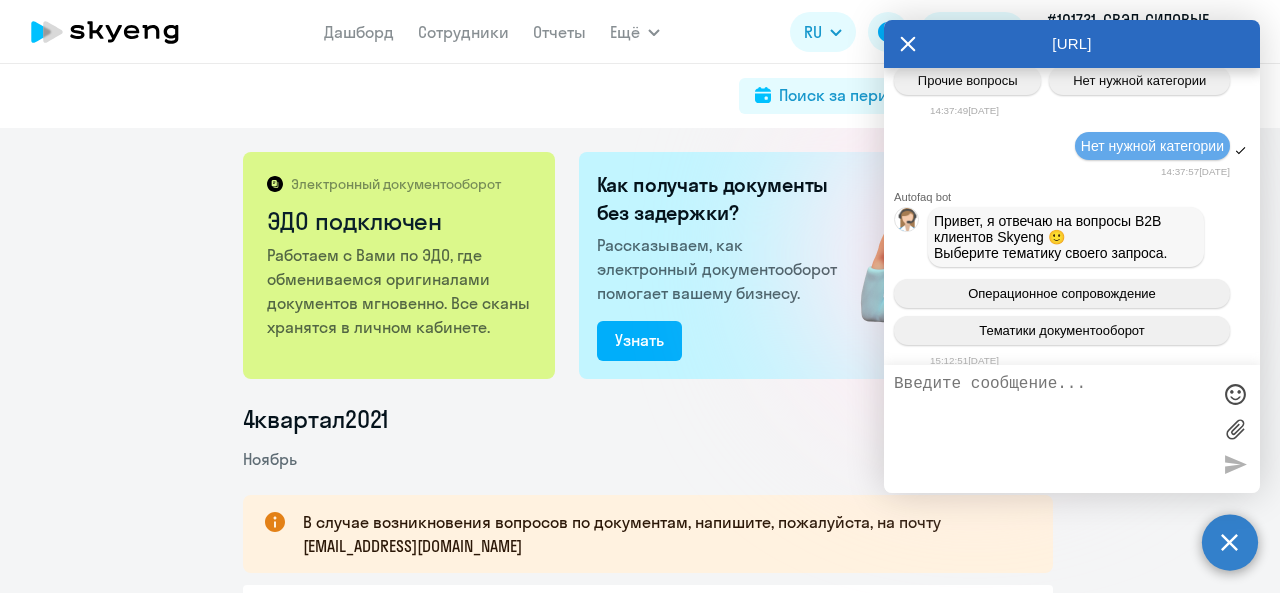 drag, startPoint x: 1082, startPoint y: 291, endPoint x: 936, endPoint y: 129, distance: 218.08255 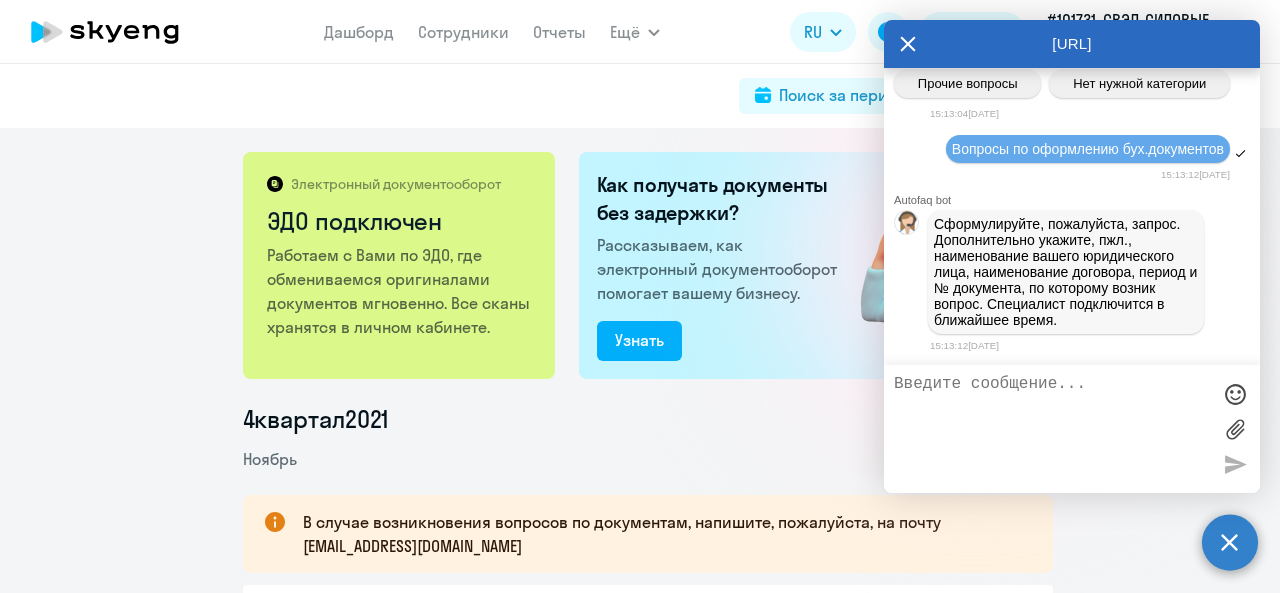 scroll, scrollTop: 13896, scrollLeft: 0, axis: vertical 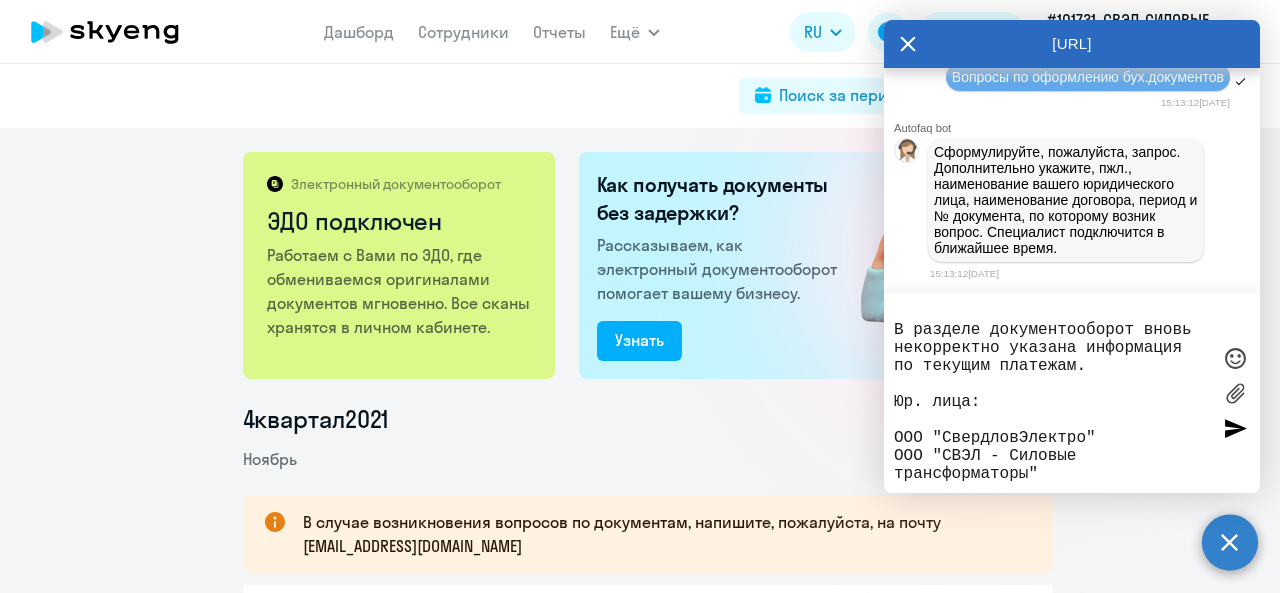 type 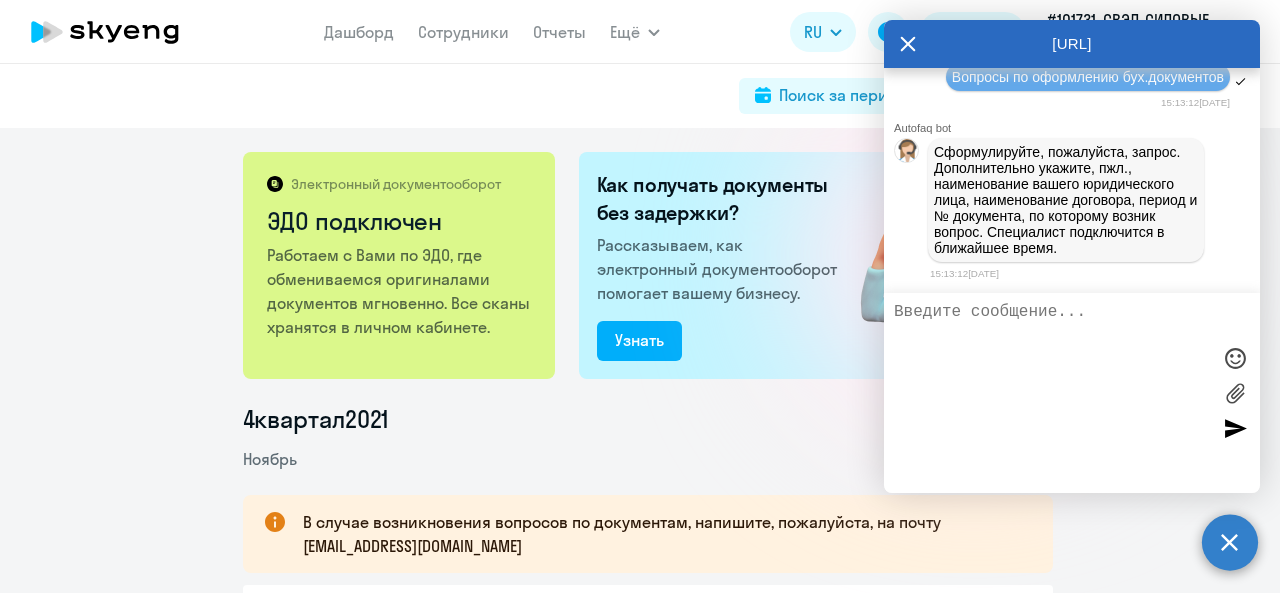 scroll, scrollTop: 0, scrollLeft: 0, axis: both 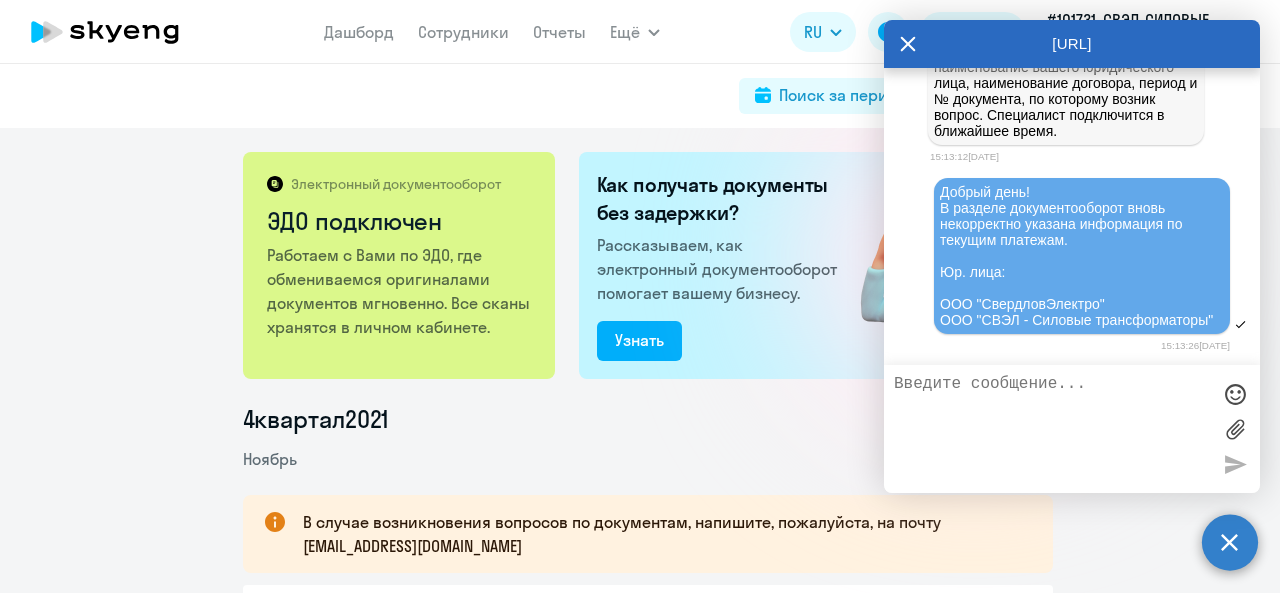 click on "Поиск за период
Фильтр" 